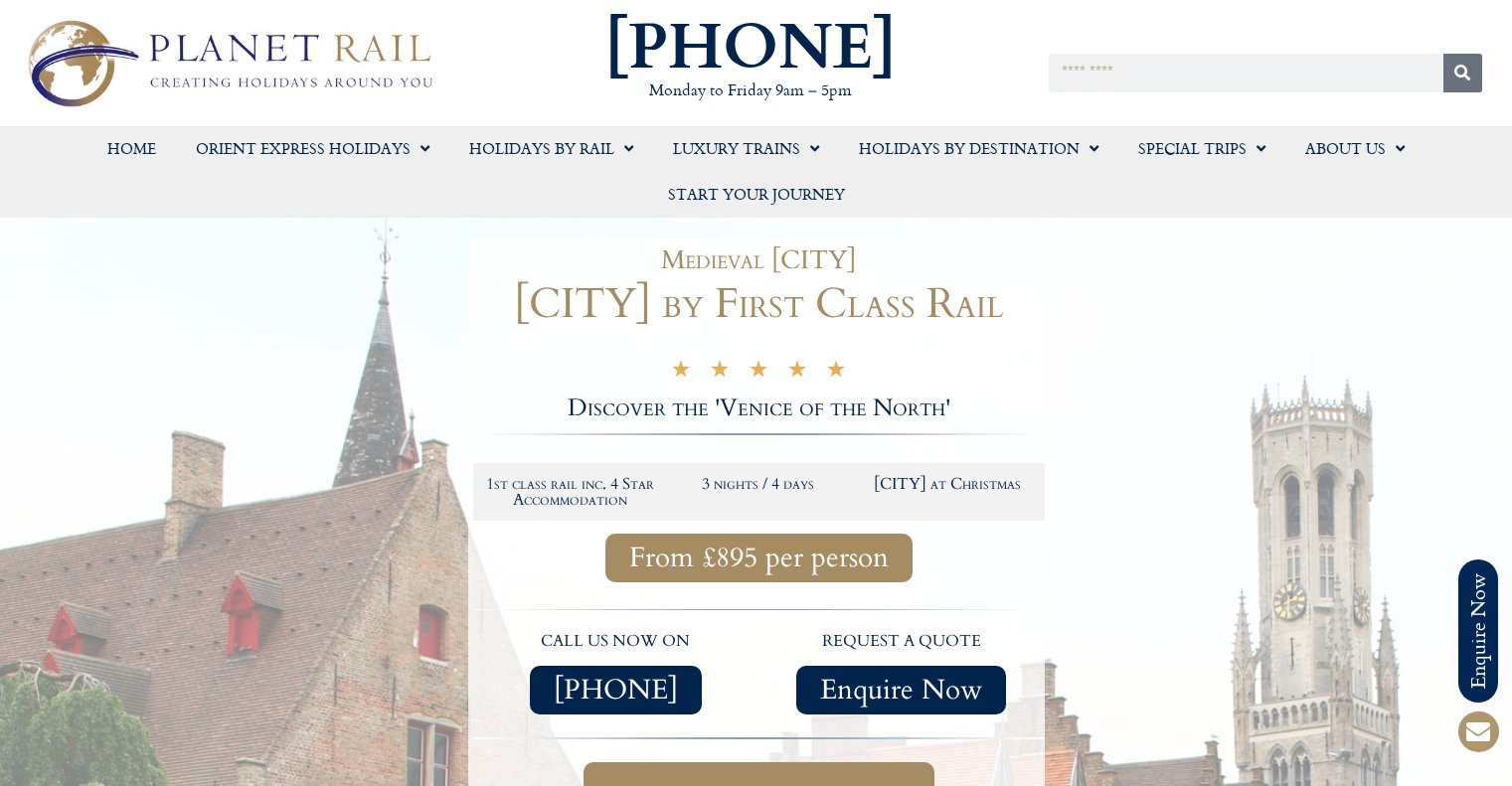 scroll, scrollTop: 0, scrollLeft: 0, axis: both 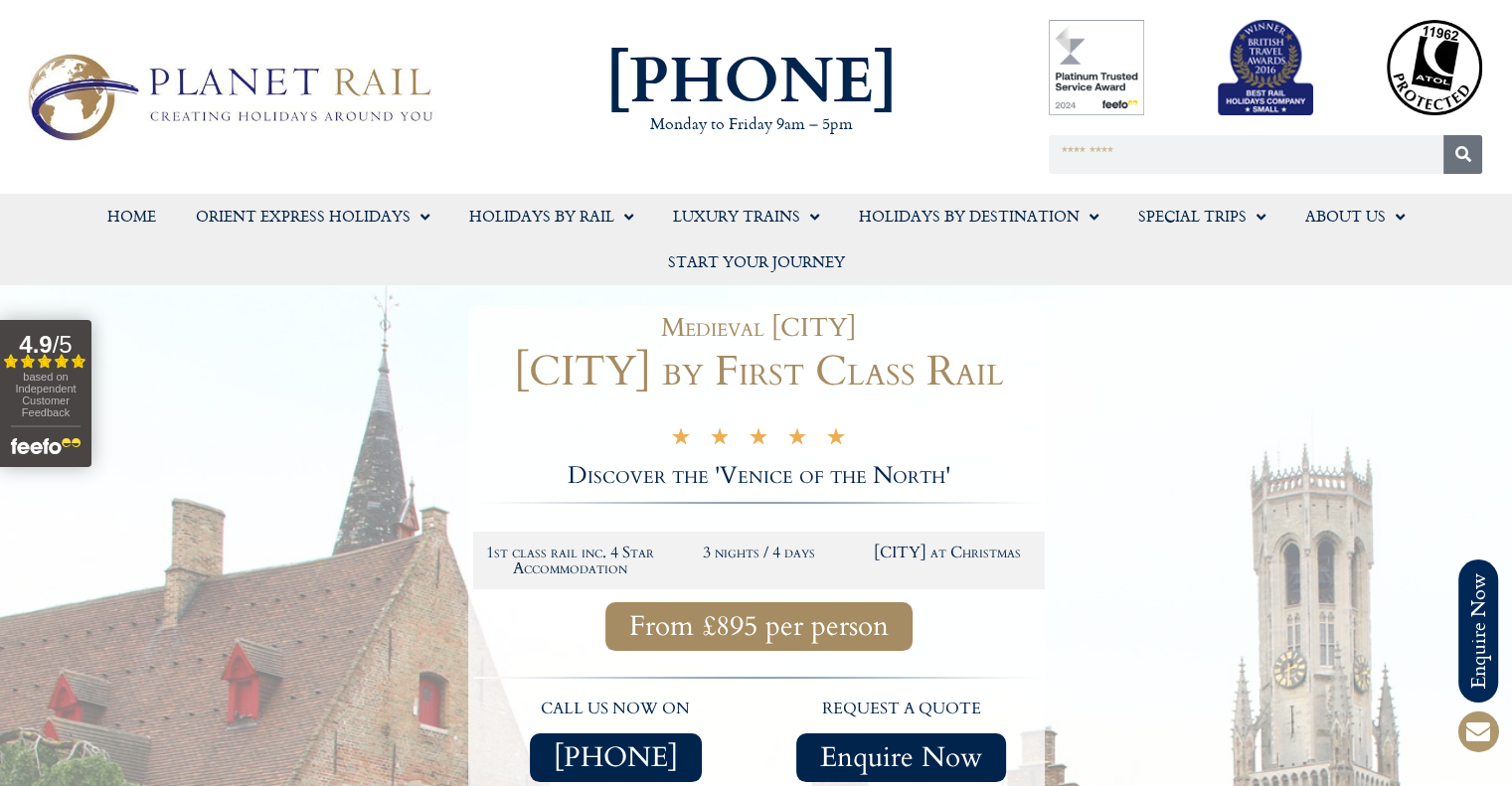 click on "Medievil Bruges" at bounding box center [758, 328] 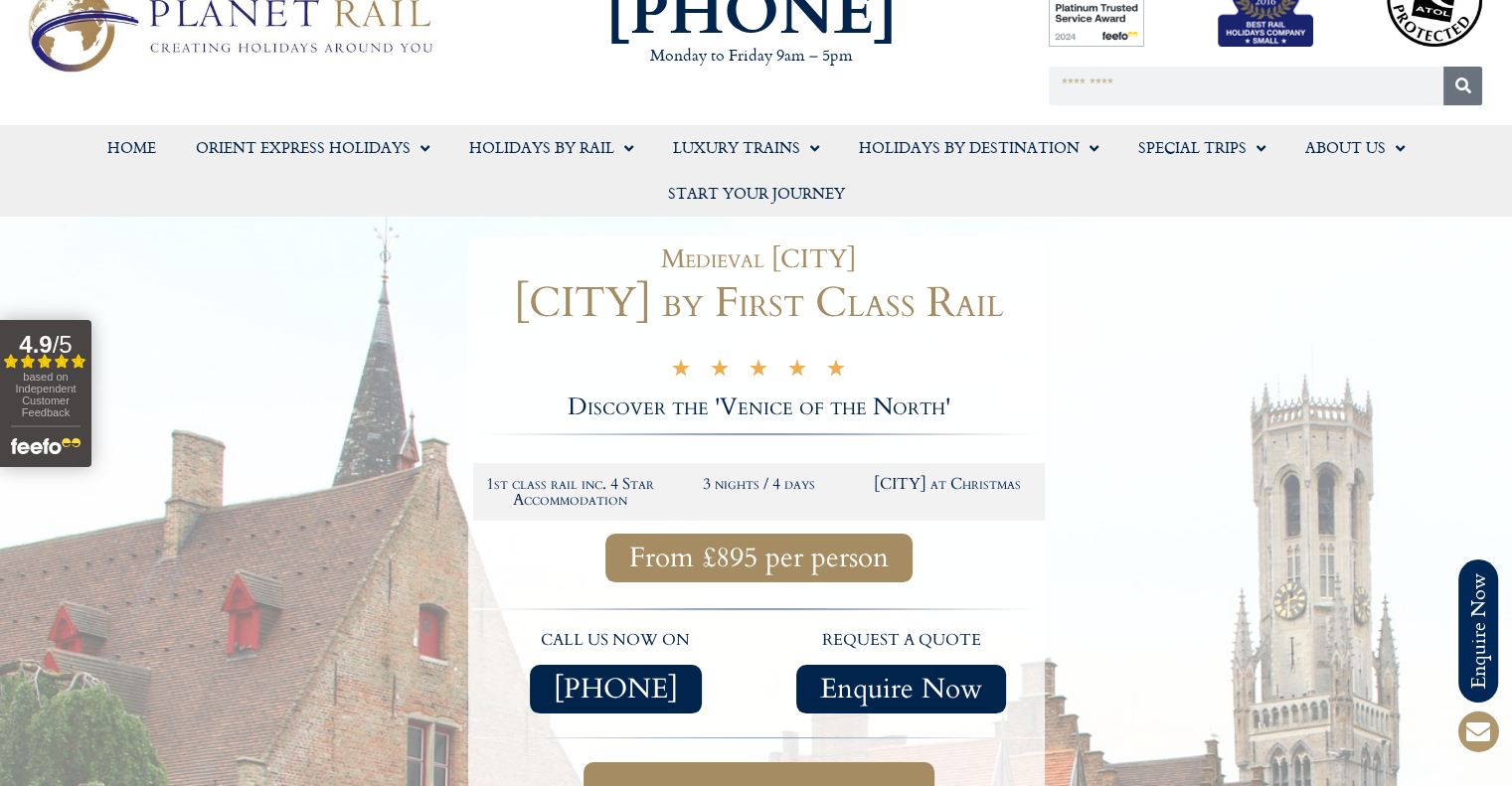 scroll, scrollTop: 397, scrollLeft: 0, axis: vertical 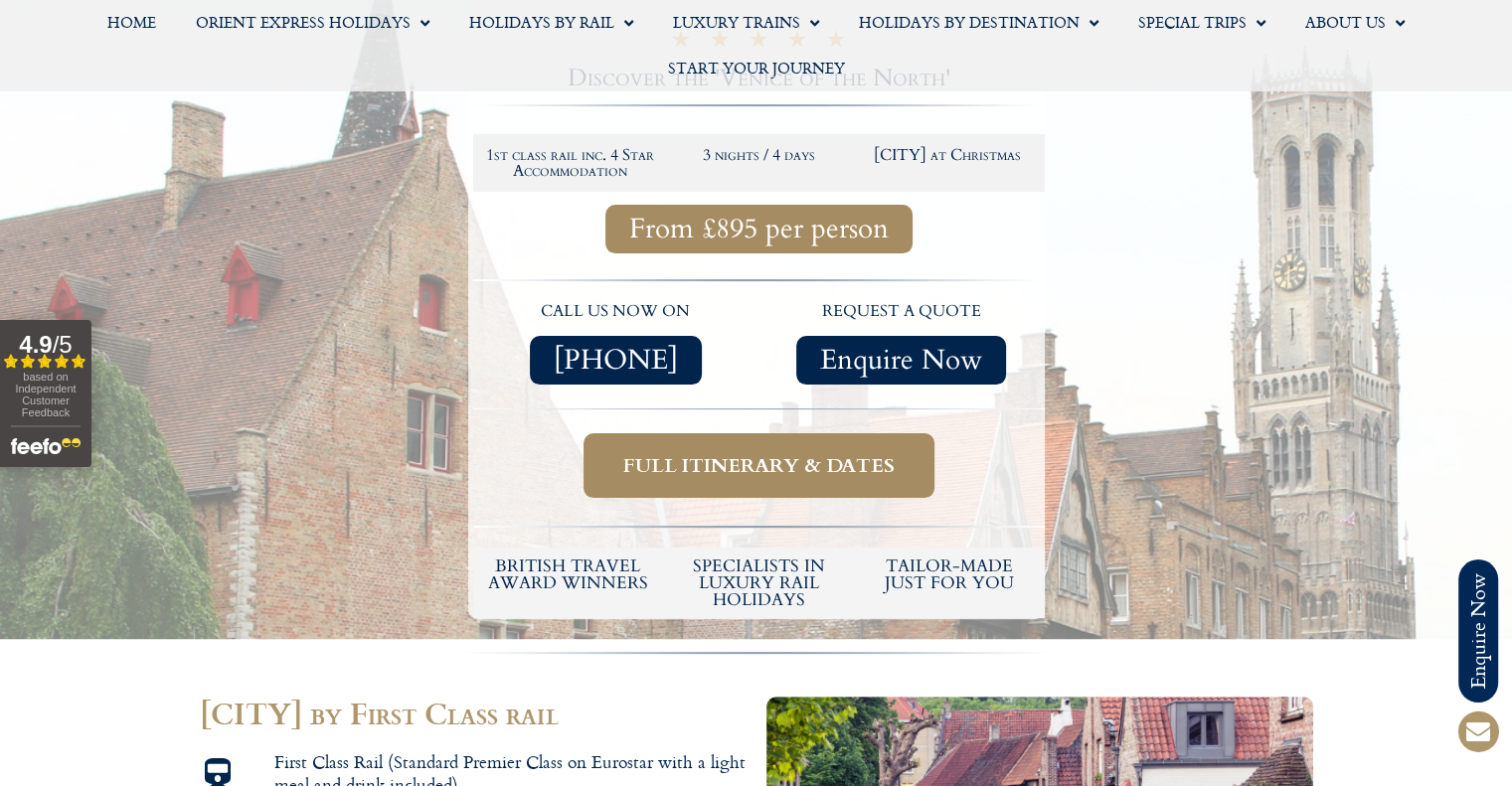 click on "Full itinerary & dates" at bounding box center [758, 465] 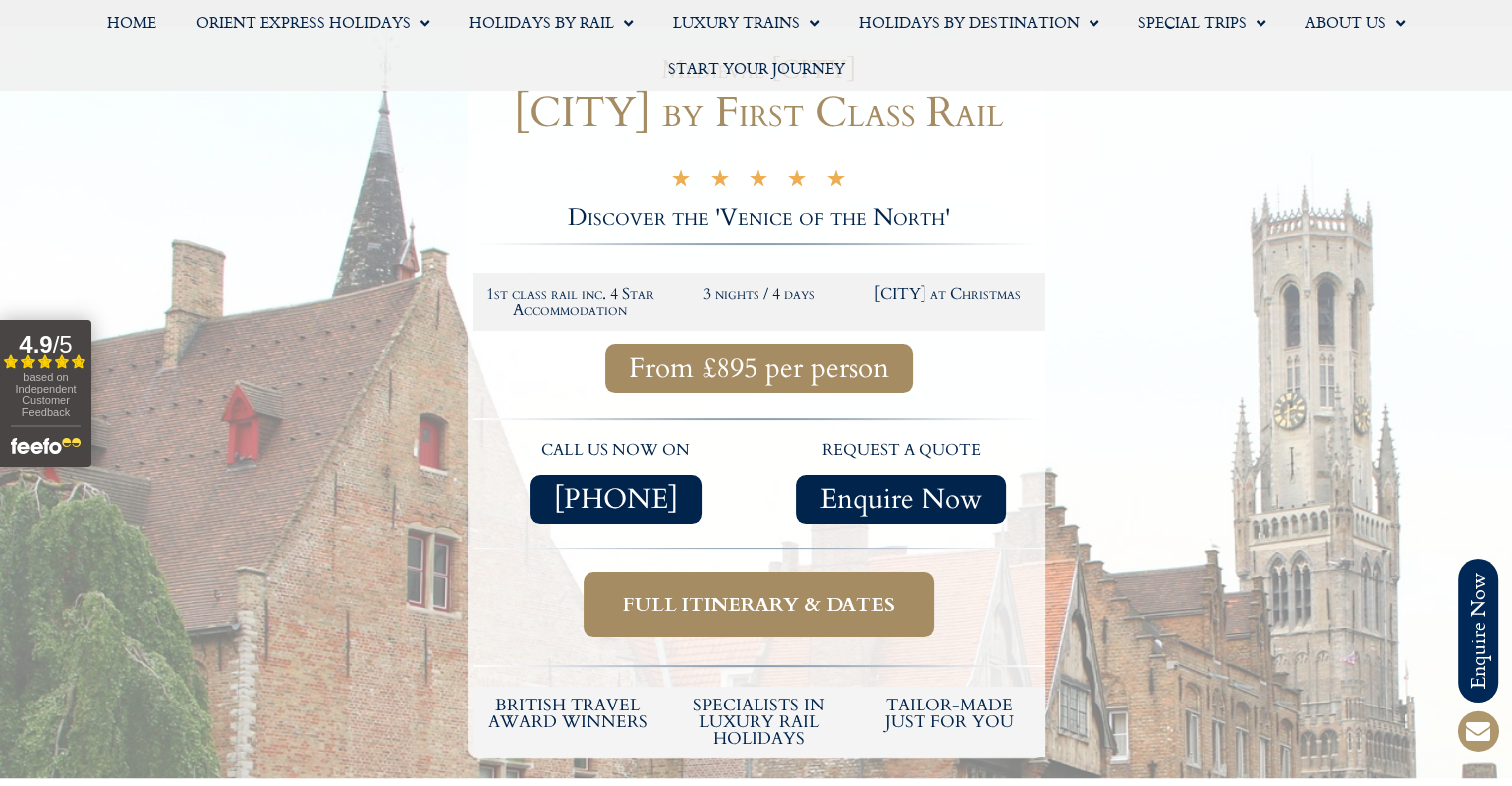 scroll, scrollTop: 298, scrollLeft: 0, axis: vertical 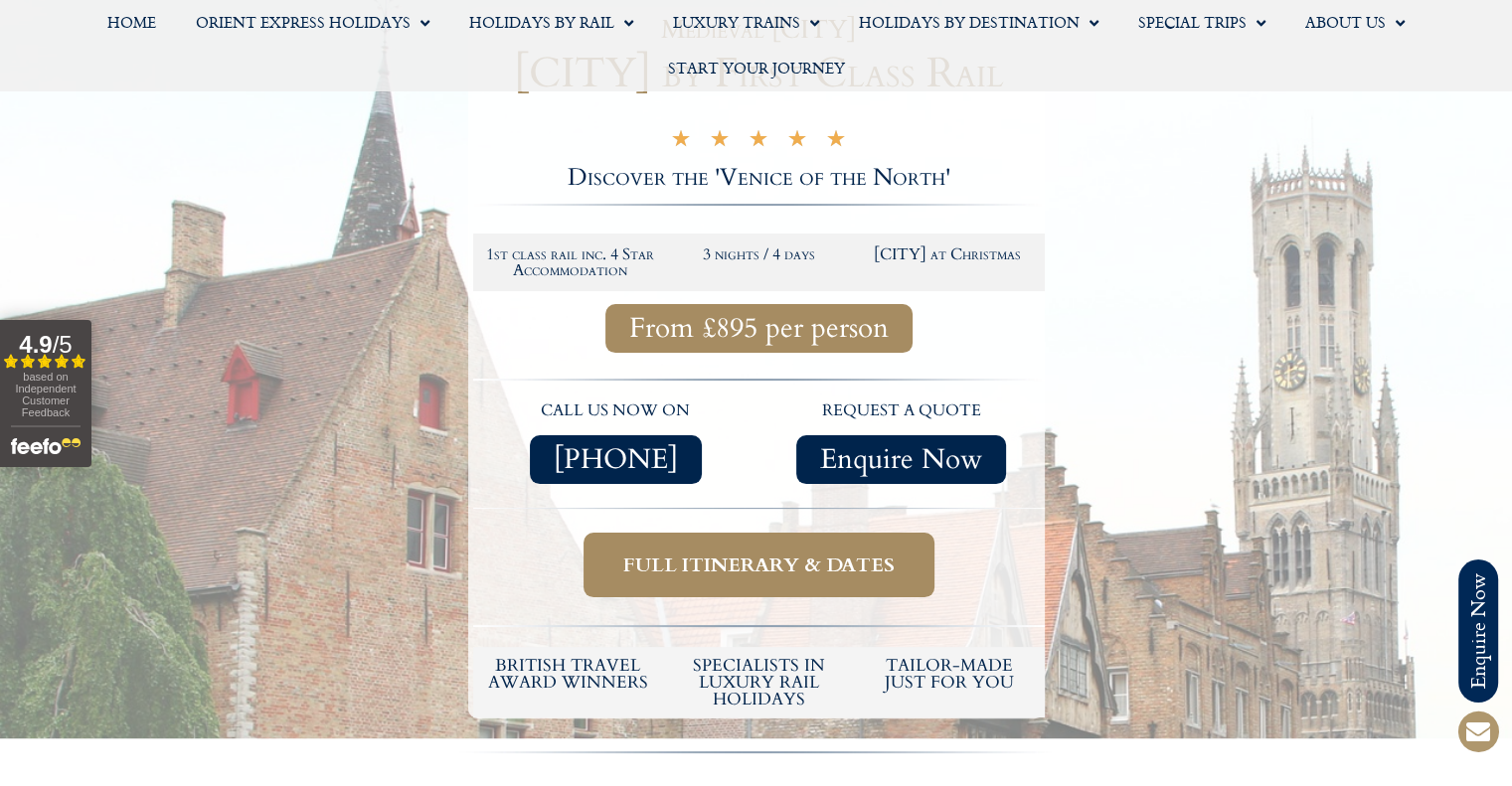 click on "Full itinerary & dates" at bounding box center [758, 564] 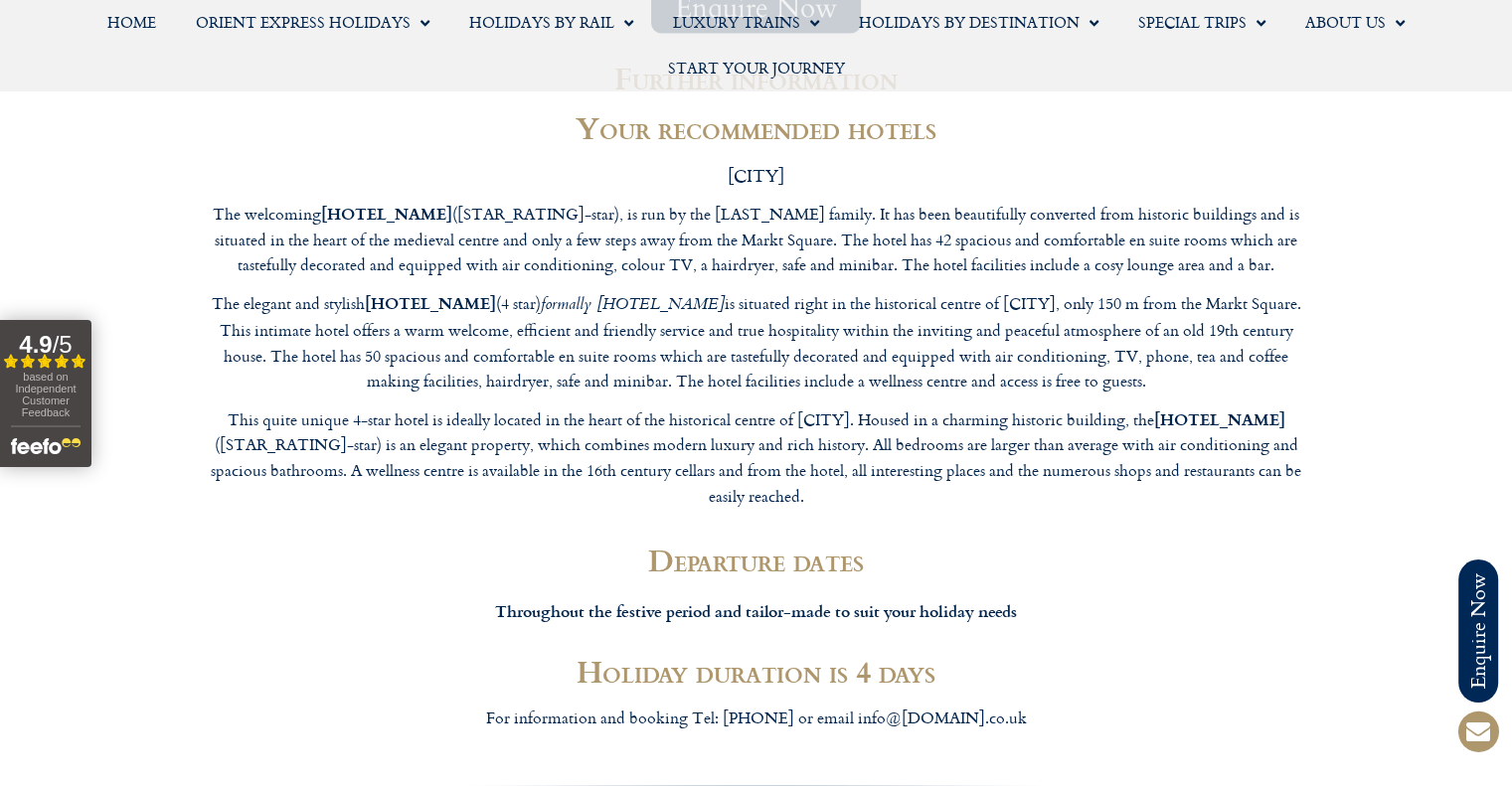 scroll, scrollTop: 3279, scrollLeft: 0, axis: vertical 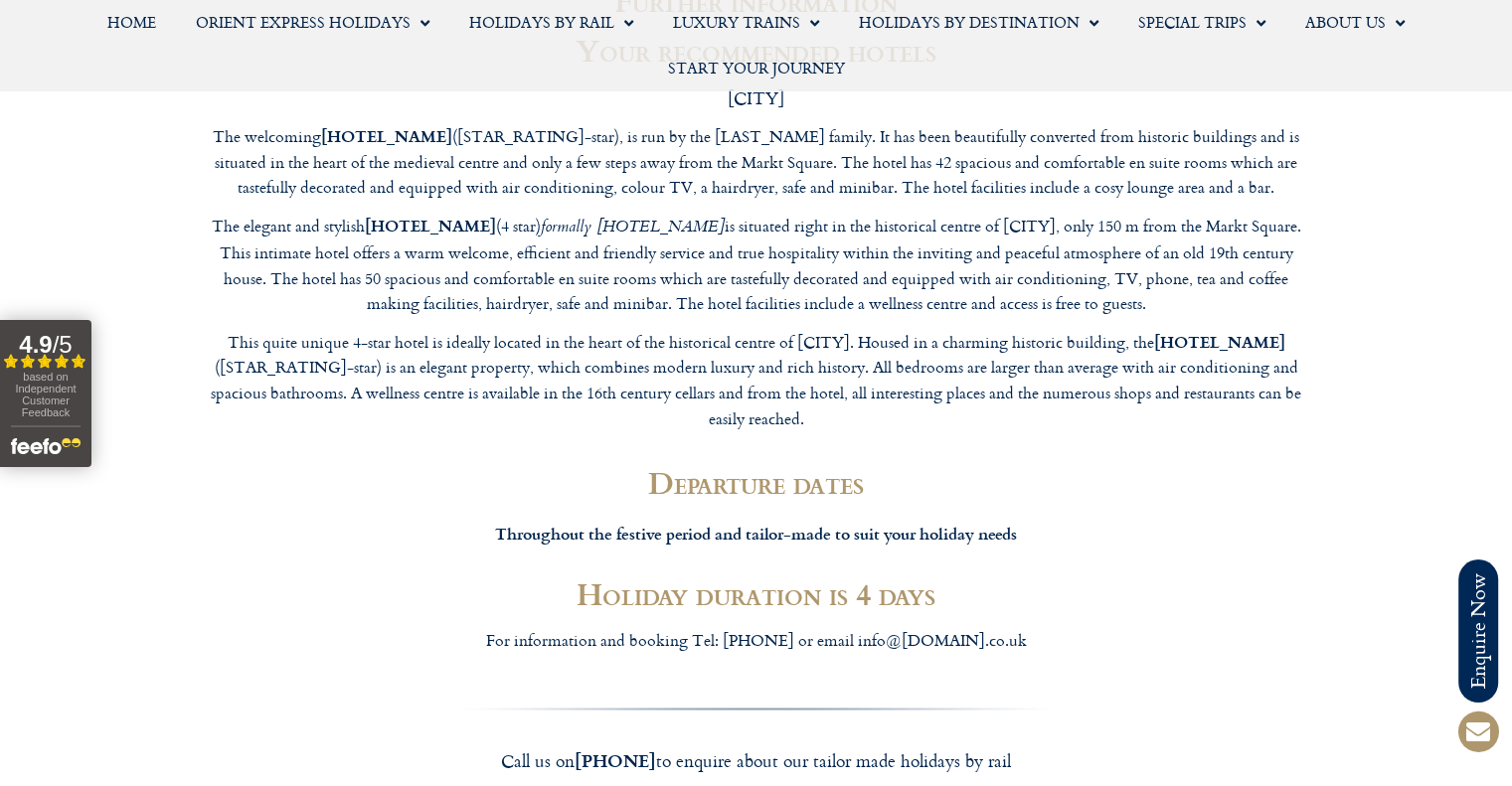 click on "For information and booking Tel: 01347 665333 or email info@planetrail.co.uk" at bounding box center [756, 640] 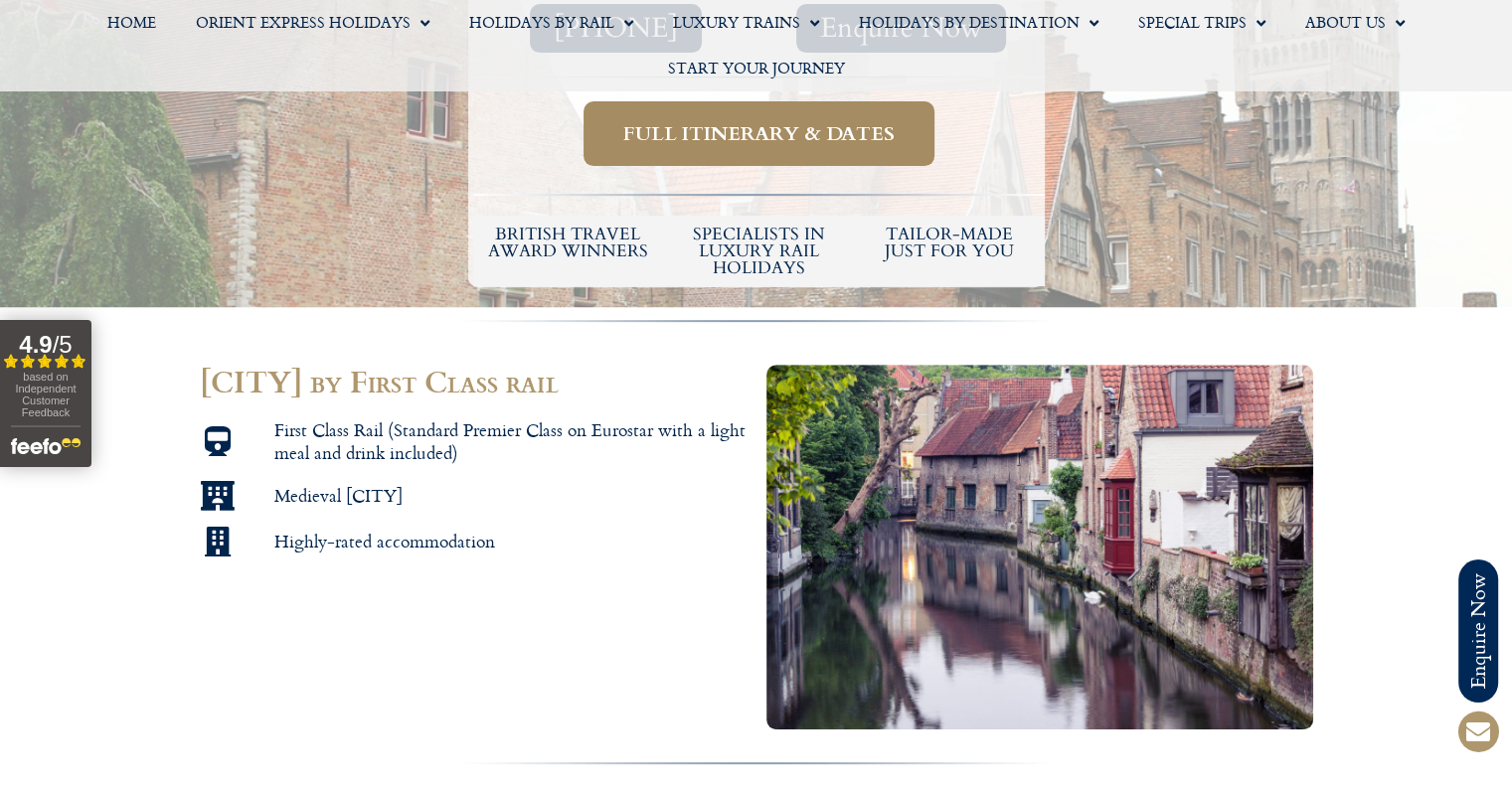 scroll, scrollTop: 696, scrollLeft: 0, axis: vertical 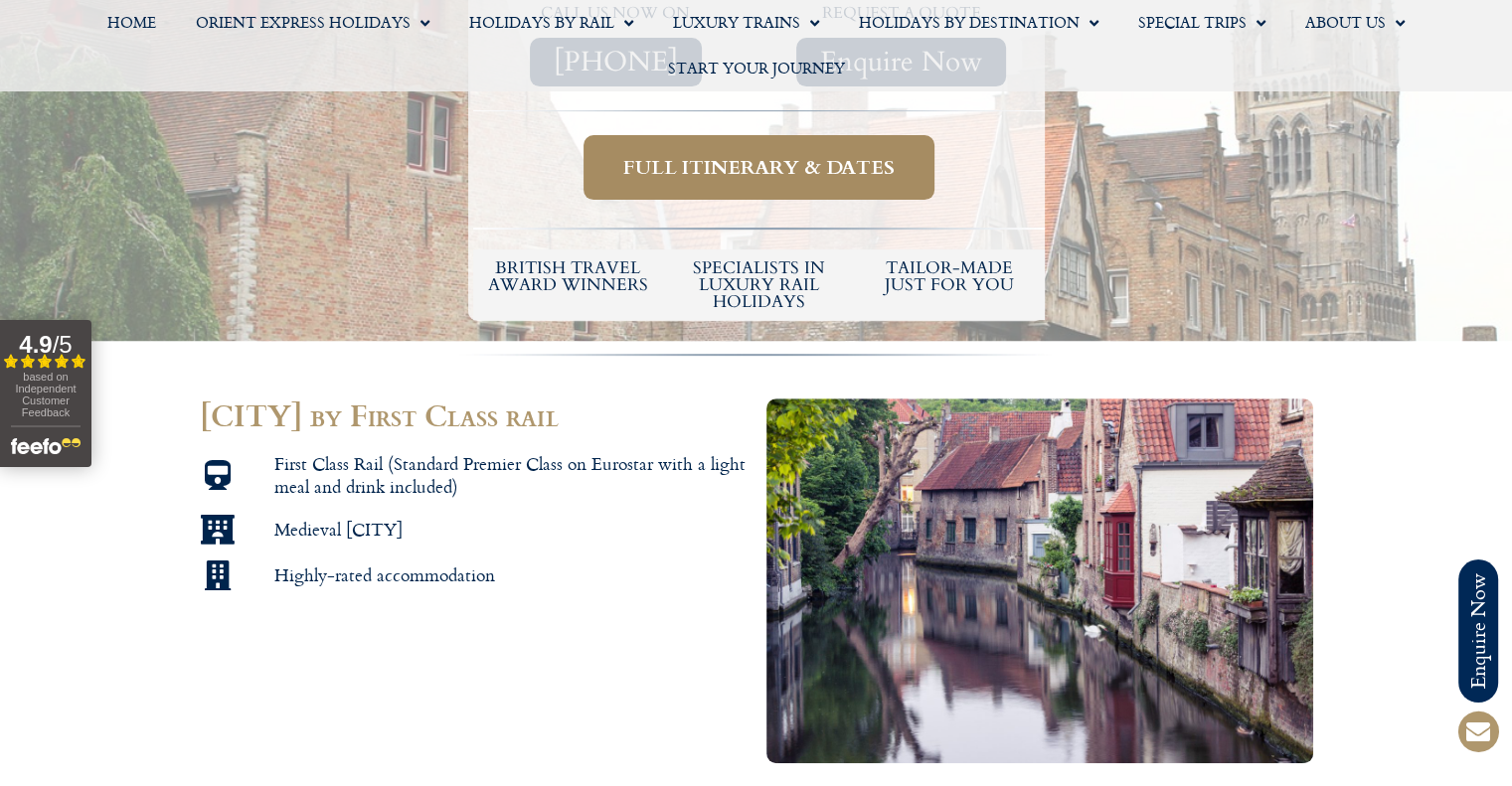 click on "Full itinerary & dates" at bounding box center (758, 167) 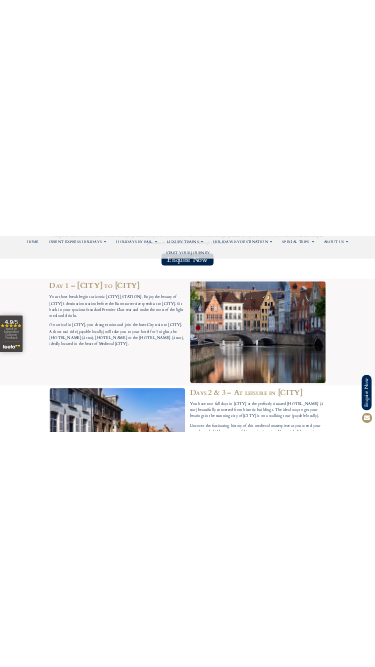 scroll, scrollTop: 1800, scrollLeft: 0, axis: vertical 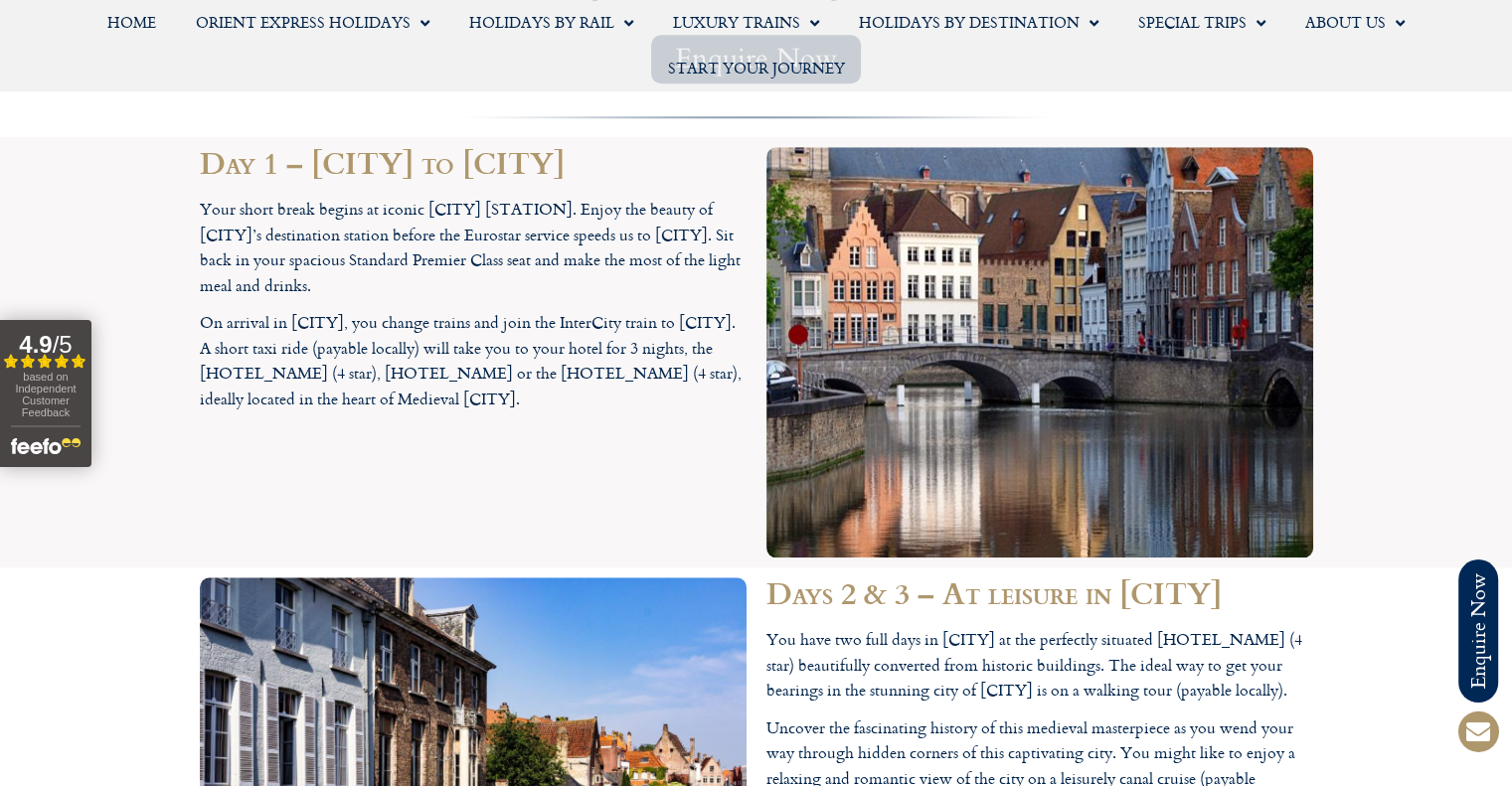 click on "Day 1 – London to Bruges" at bounding box center (473, 162) 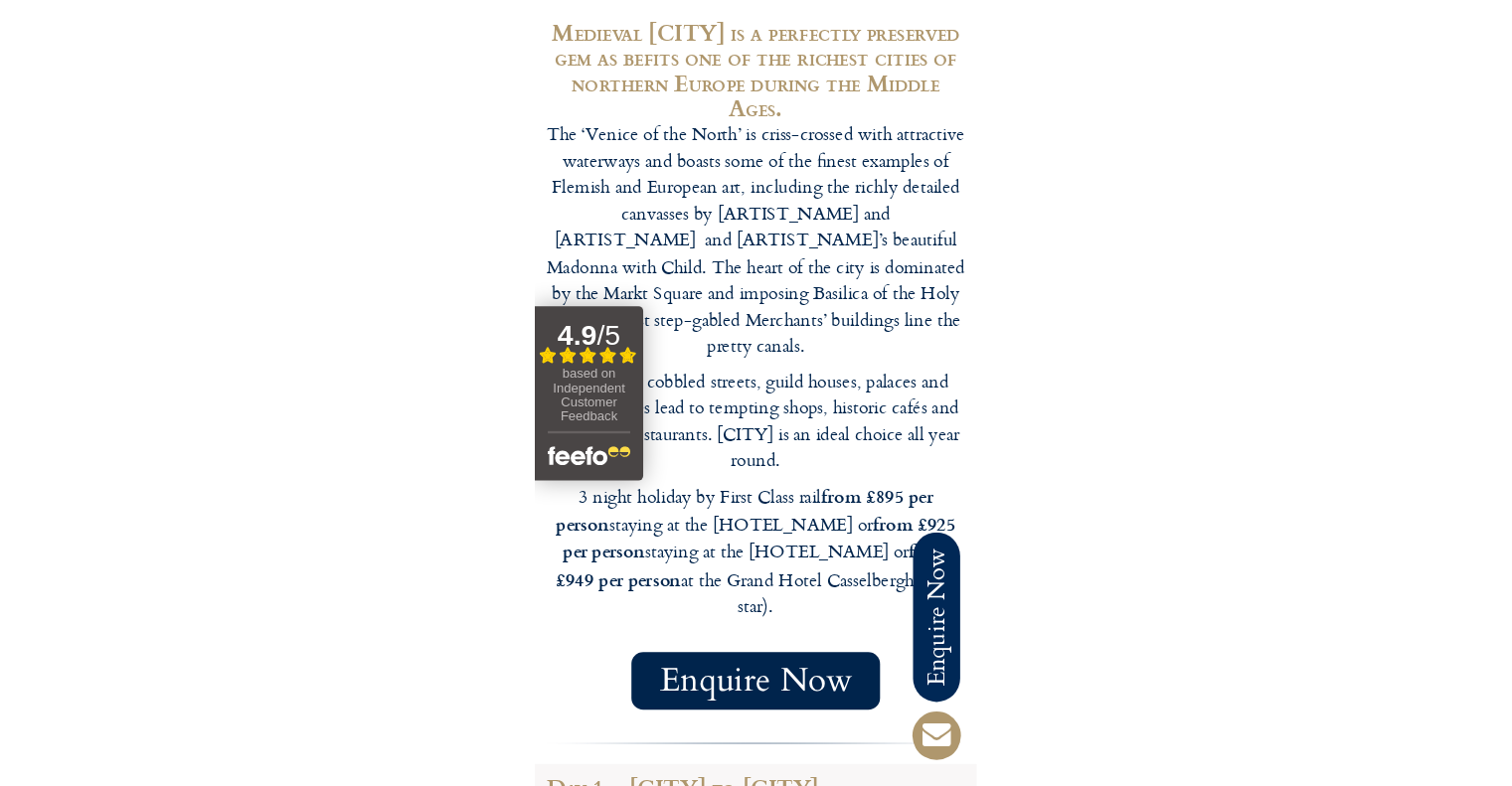 scroll, scrollTop: 2186, scrollLeft: 0, axis: vertical 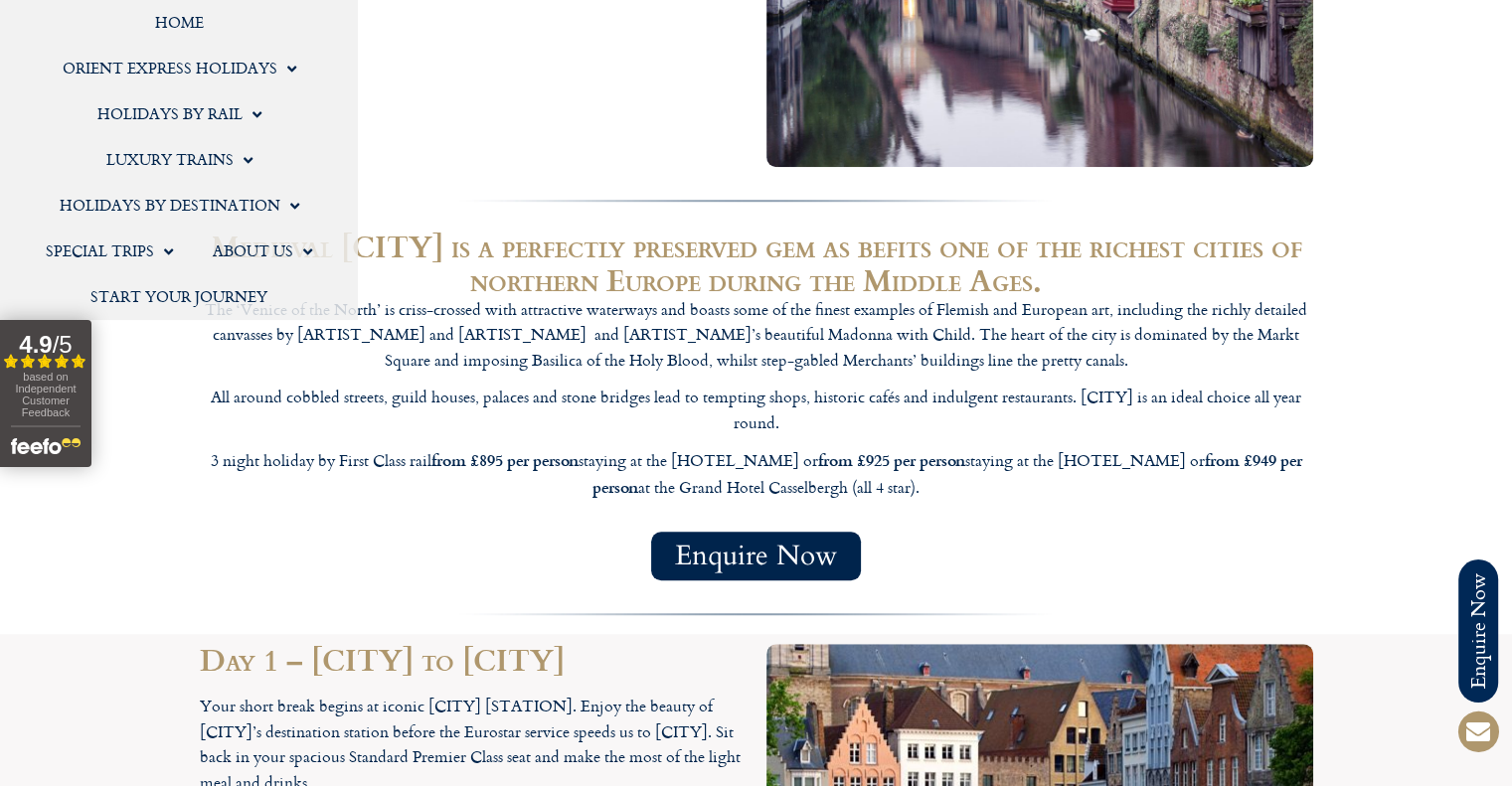 click on "All around cobbled streets, guild houses, palaces and stone bridges lead to tempting shops, historic cafés and indulgent restaurants. Bruges is an ideal choice all year round." at bounding box center [756, 409] 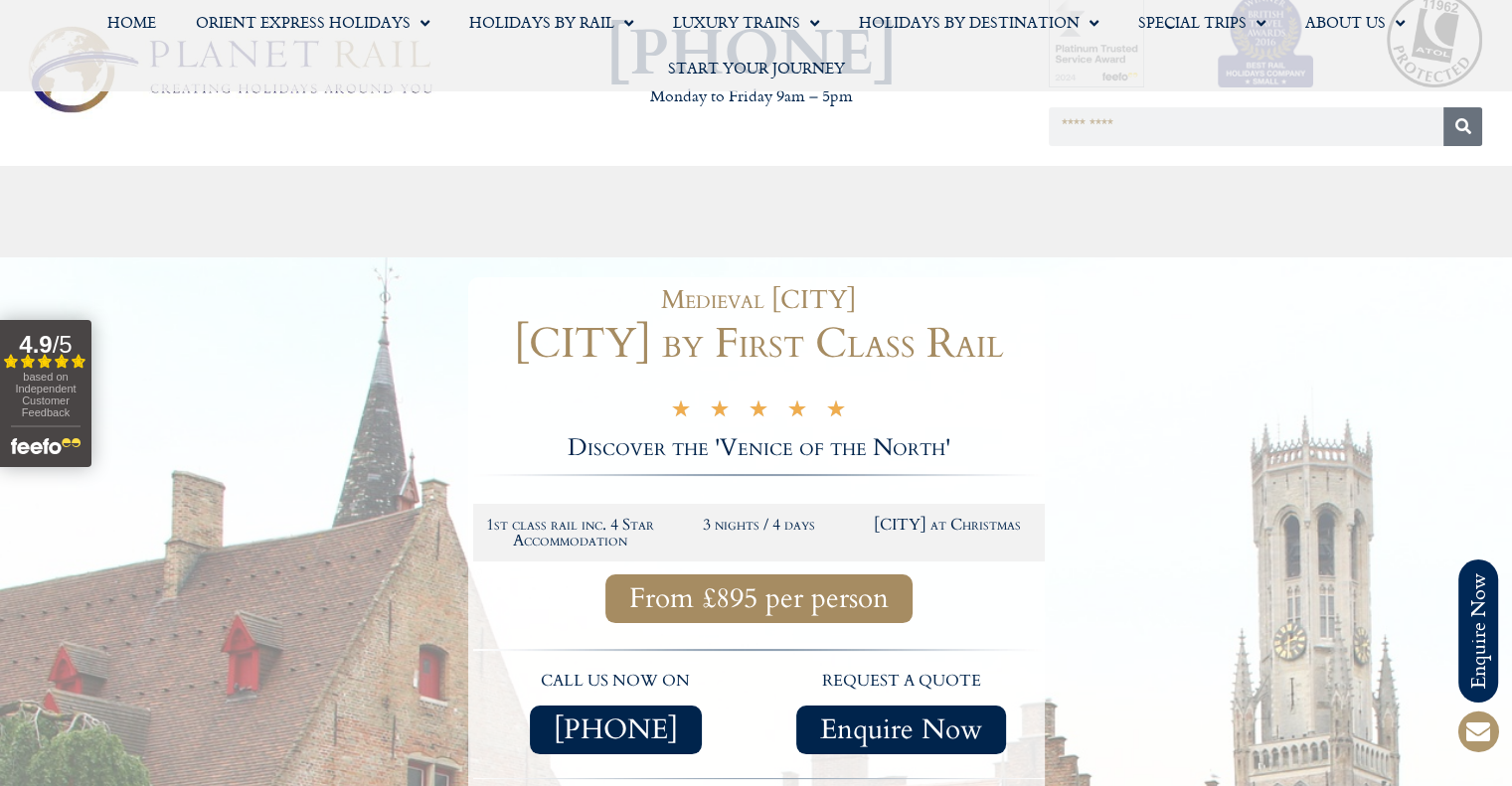 scroll, scrollTop: 0, scrollLeft: 0, axis: both 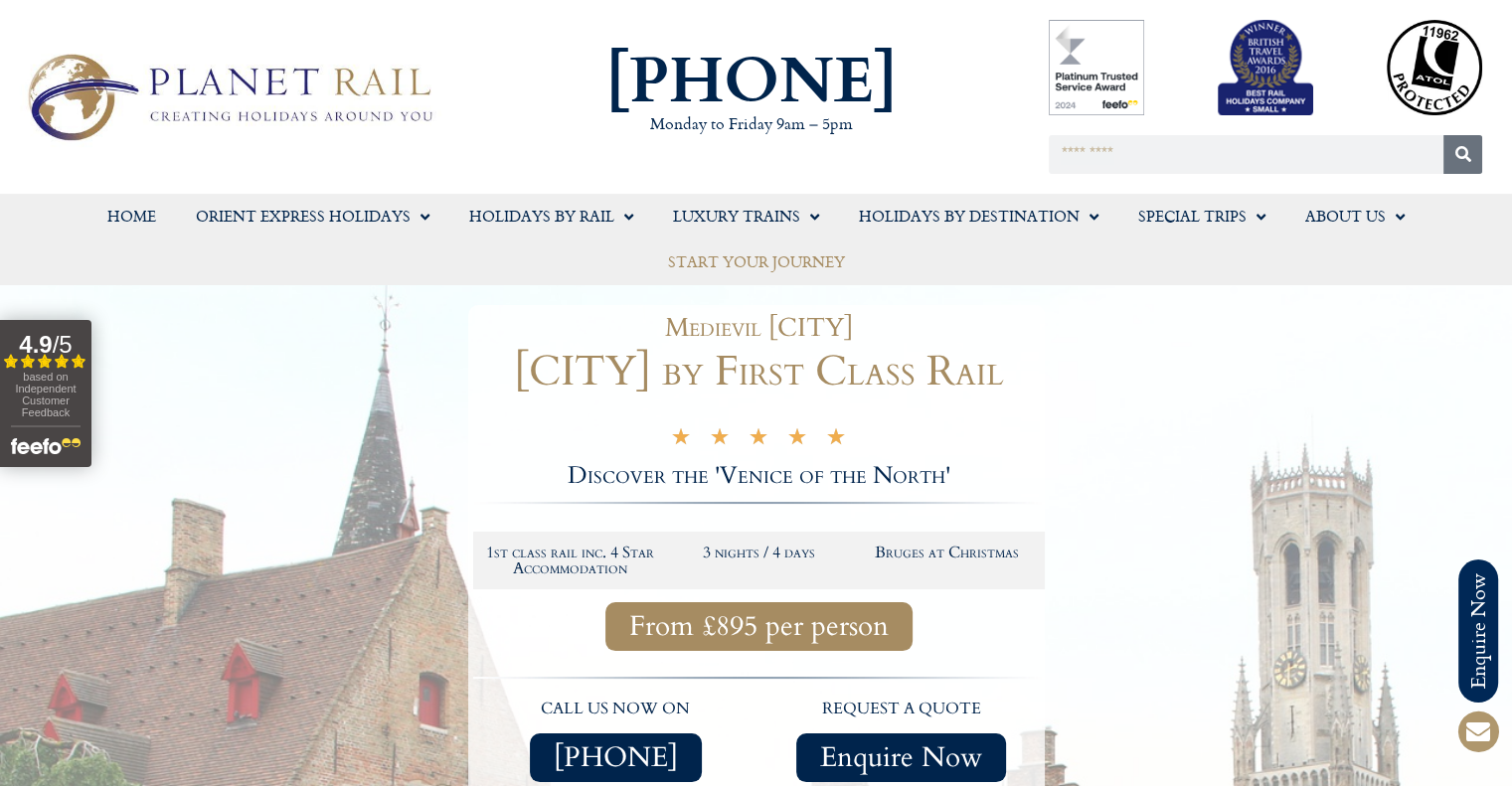 click on "Start your Journey" 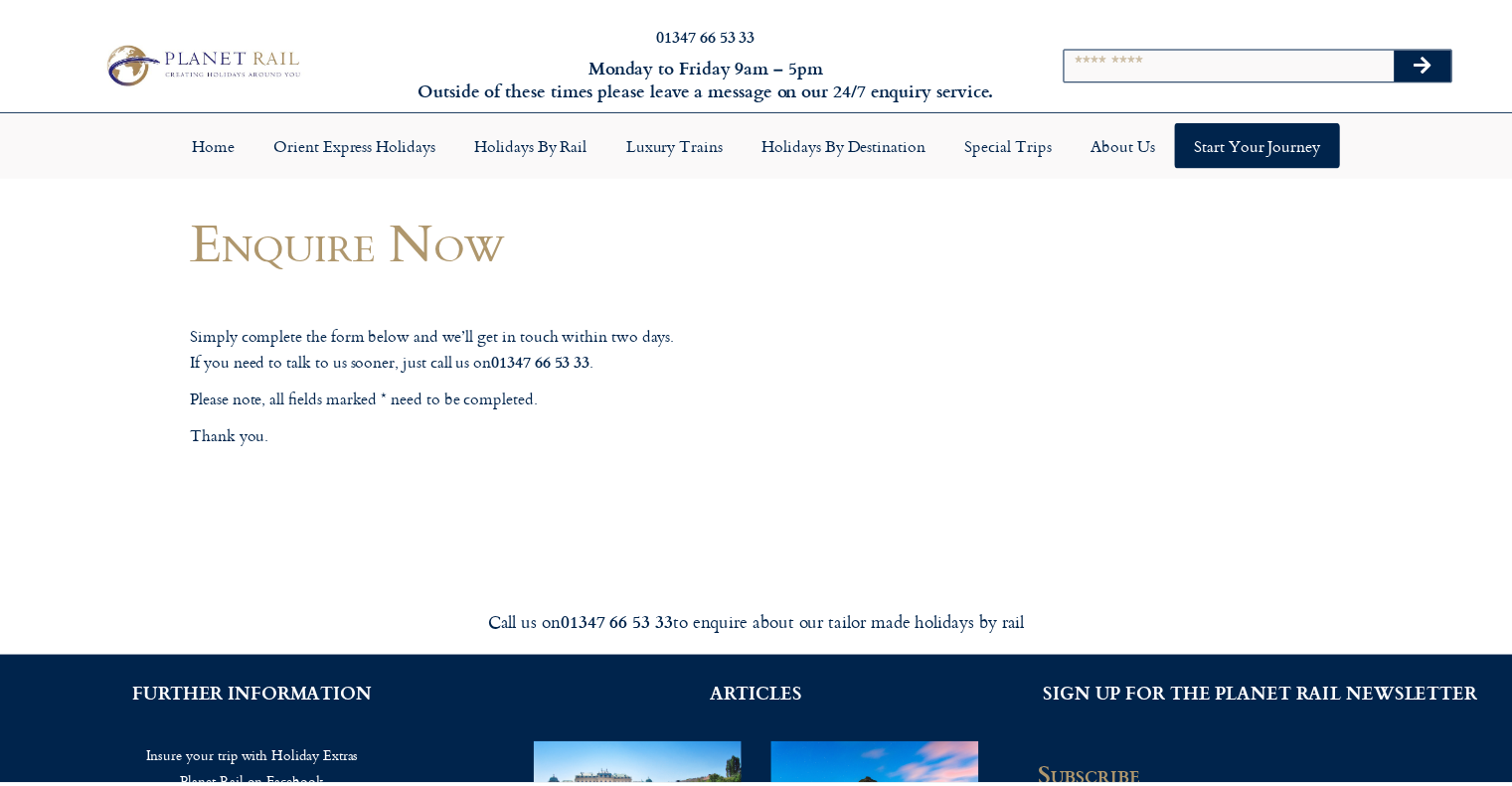 scroll, scrollTop: 0, scrollLeft: 0, axis: both 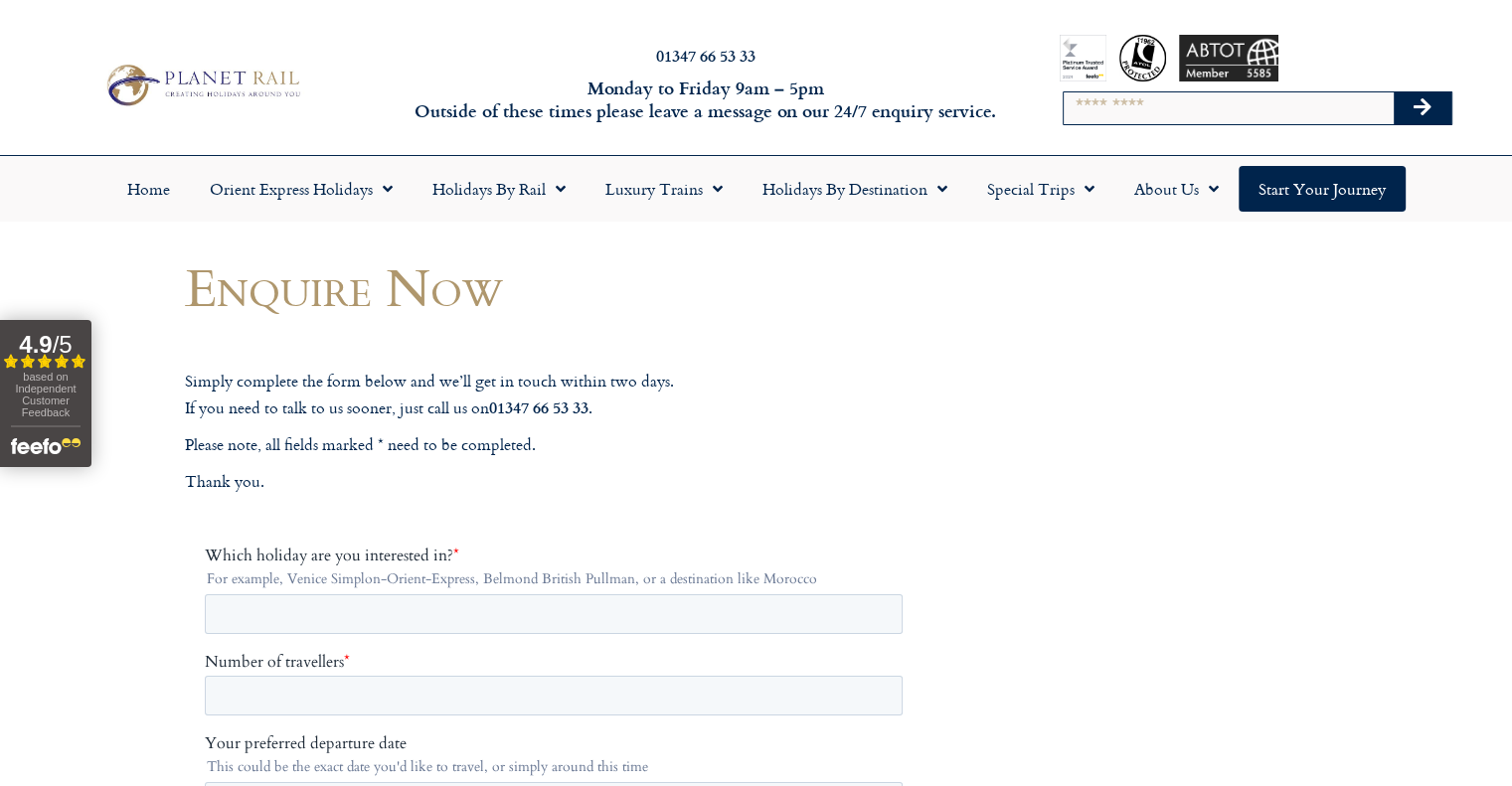 click on "Home
Orient Express Holidays
Venice Simplon-Orient-Express – 2025
Venice Simplon-Orient-Express – 2026
Venice Simplon-Orient-Express FAQs
Venice Simplon-Orient-Express Special Trips
The Orient Express – La Dolce Vita
Holidays by Rail
Classic Rail Journeys
Cities & Sightseeing
Lakes & Mountains
The GoldenPass
Cruise by Rail
Short Breaks
Luxury Day Trips
Special Occasions
Honeymoon
Christmas & New Year
Christmas Markets by Rail
Opera Breaks
Luxury Trains
Orient Express
Venice Simplon-Orient-Express Holidays
Venice Simplon-Orient-Express – 2025
Orient Express Information
Orient Express  FAQs
Orient Express History
Orient Express Compartments
Venice Simplon-Orient-Express Special Holidays
The Orient Express La Dolce Vita
Belmond Britannic Explorer
Belmond British Pullman
Belmond Royal Scotsman
Palace on Wheels" 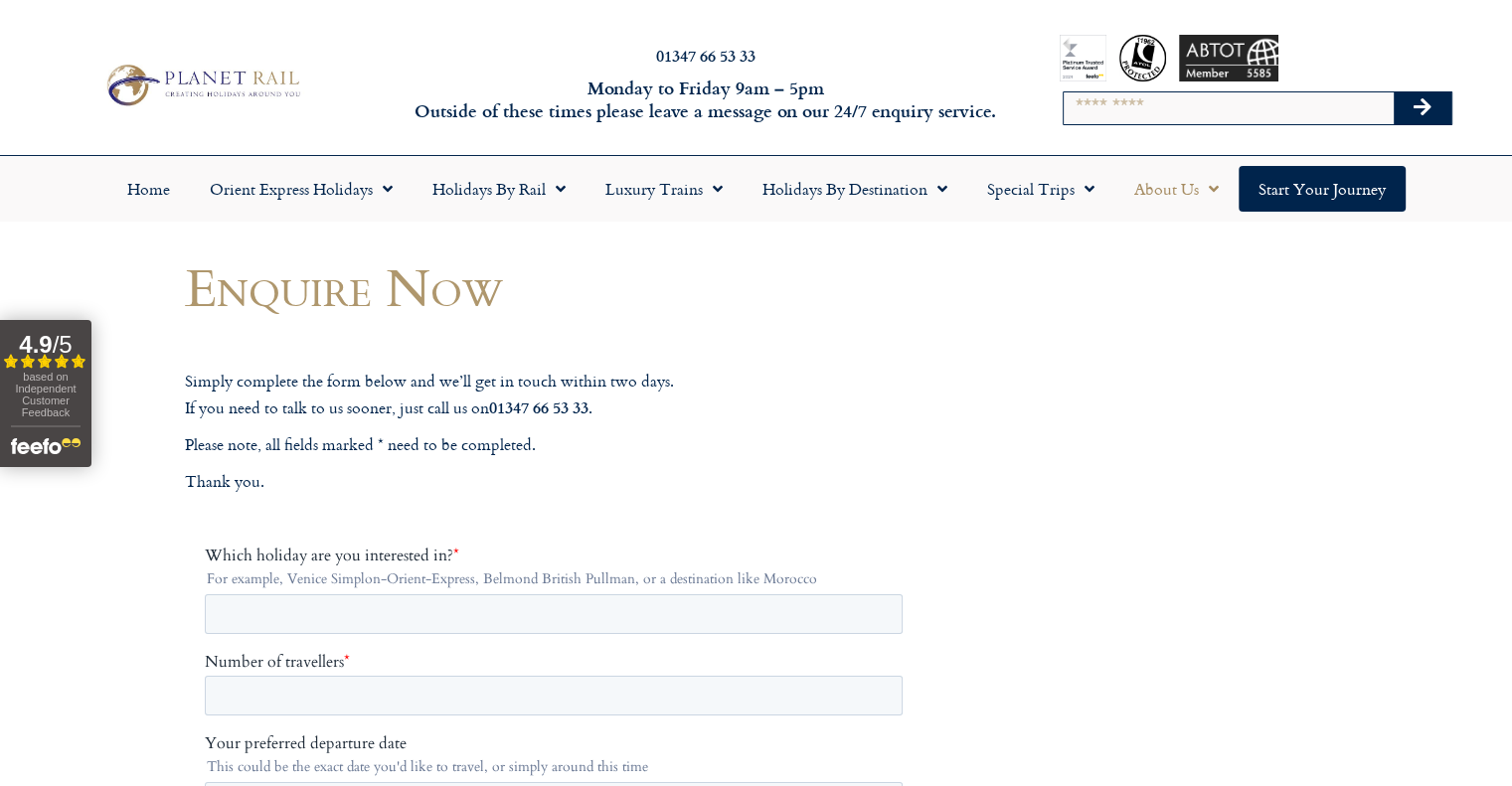 click on "About Us" 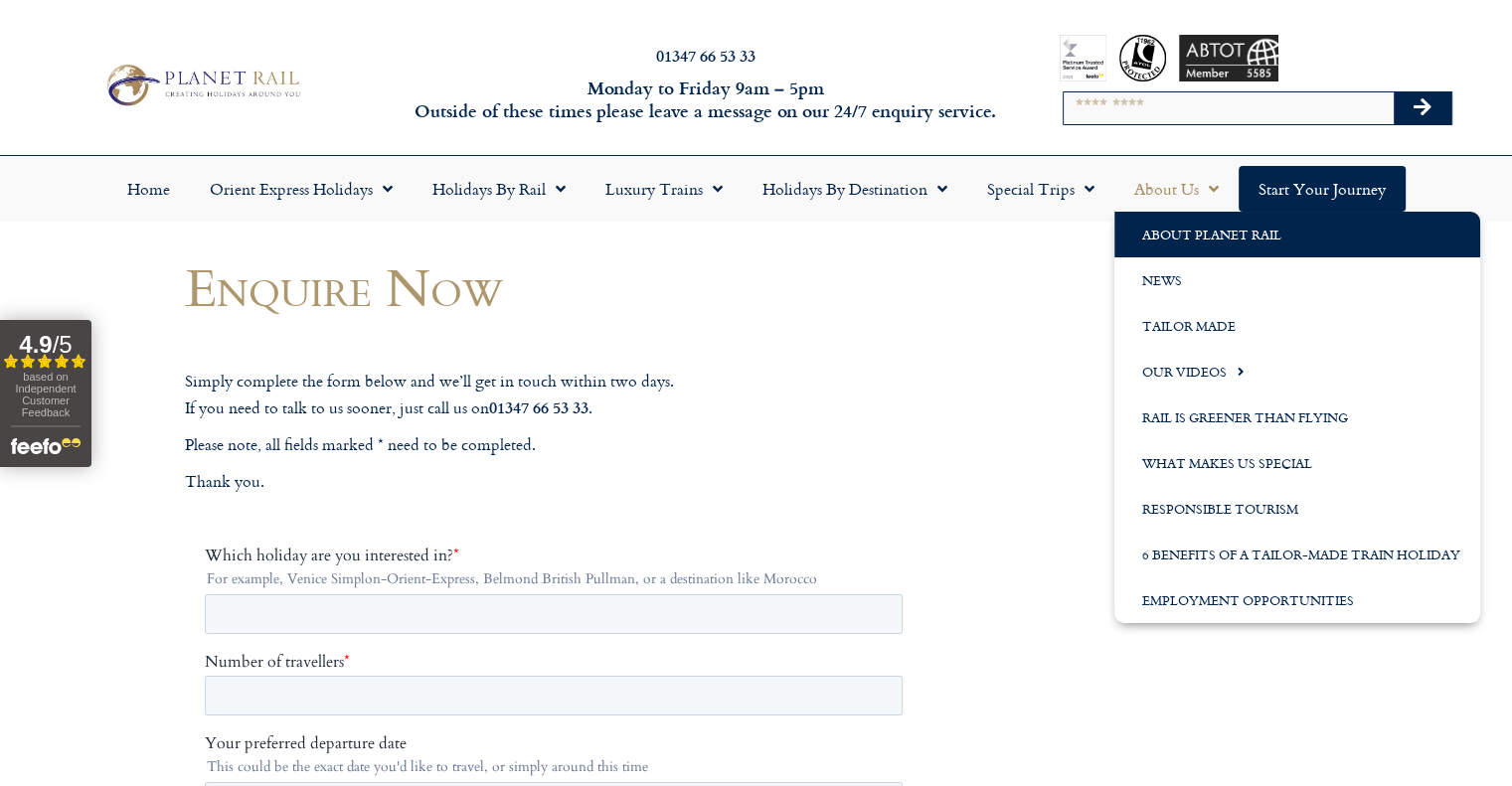 click on "About Planet Rail" 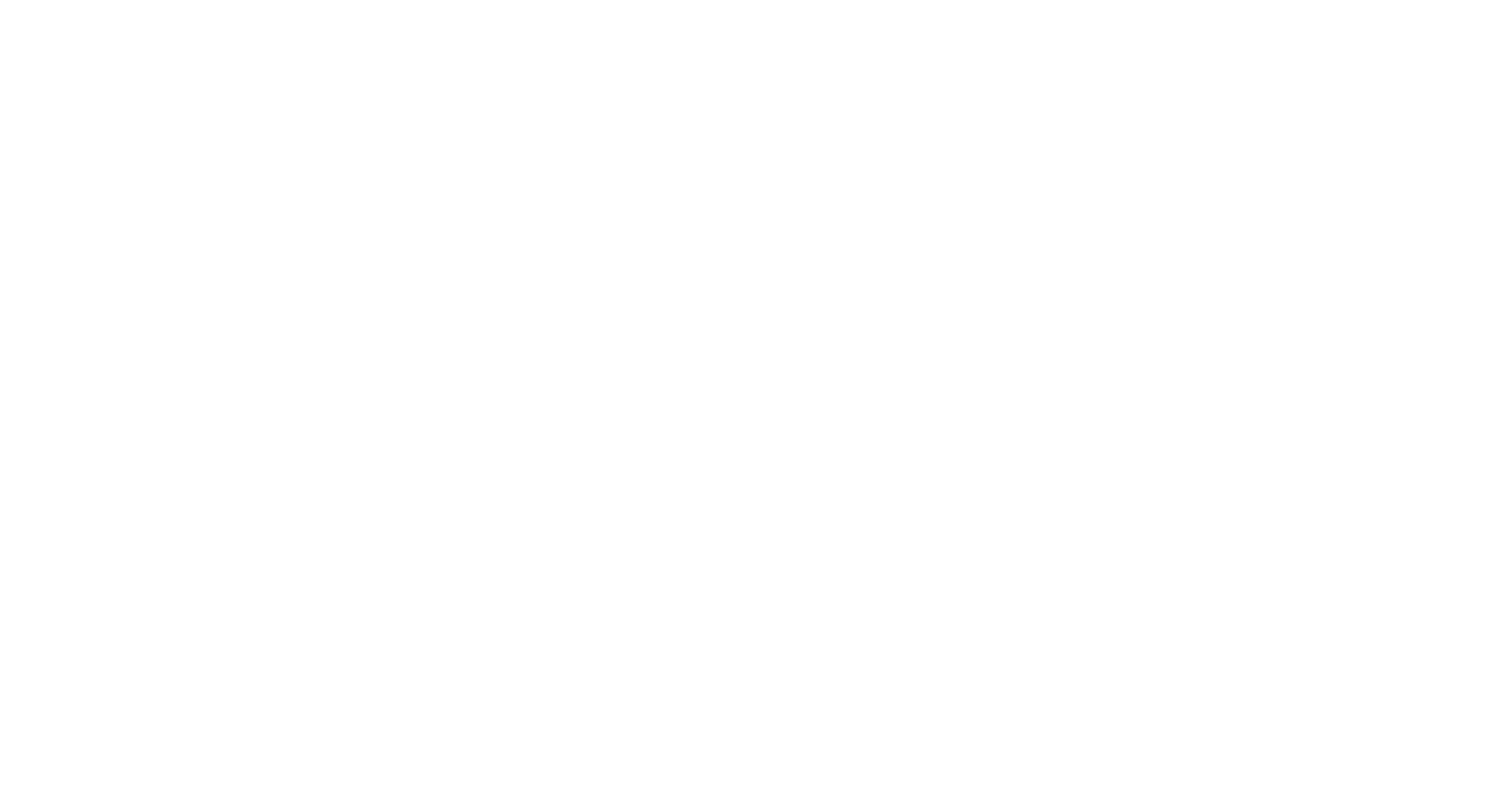 scroll, scrollTop: 0, scrollLeft: 0, axis: both 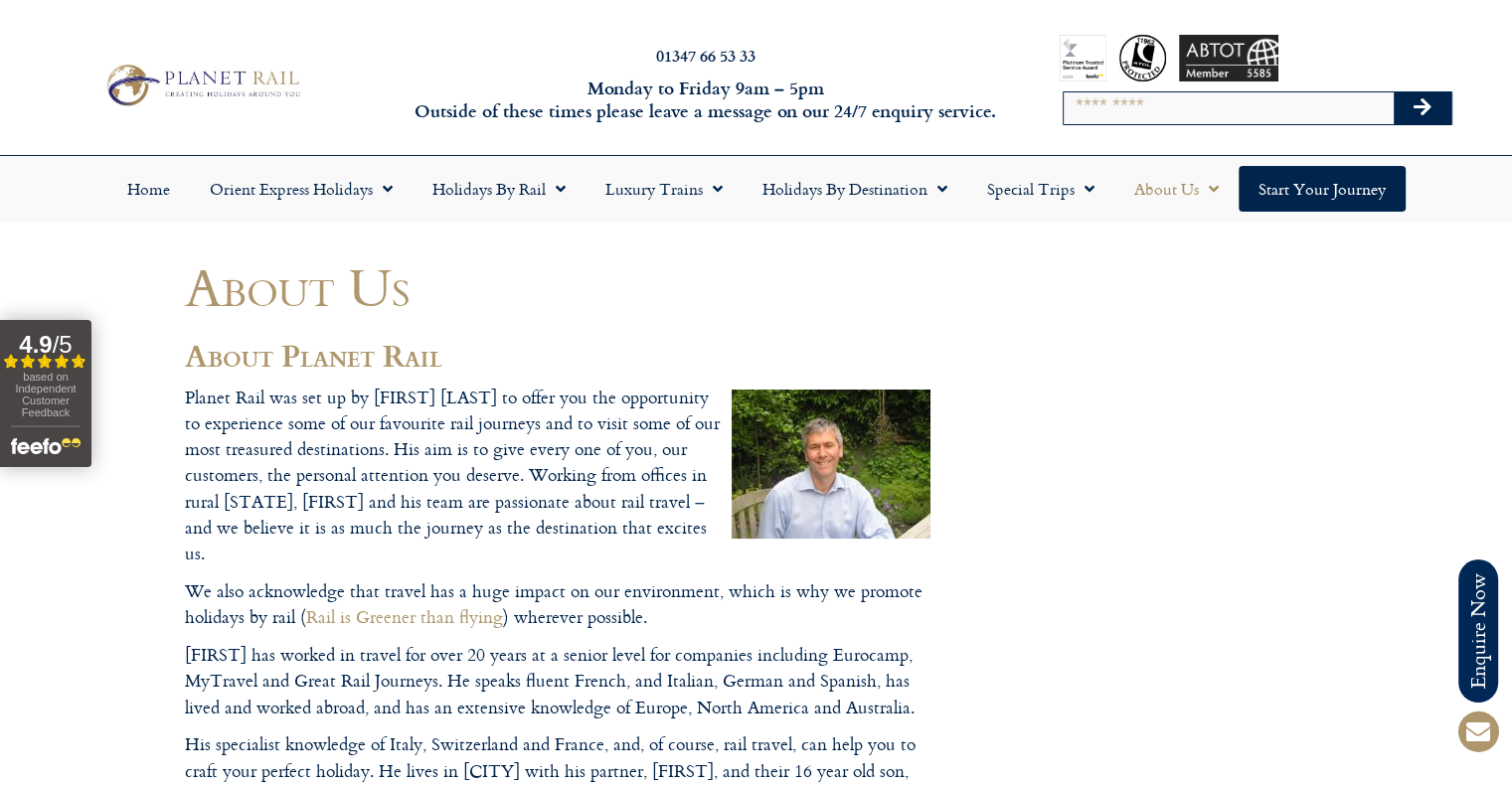 drag, startPoint x: 803, startPoint y: 440, endPoint x: 840, endPoint y: 429, distance: 38.600518 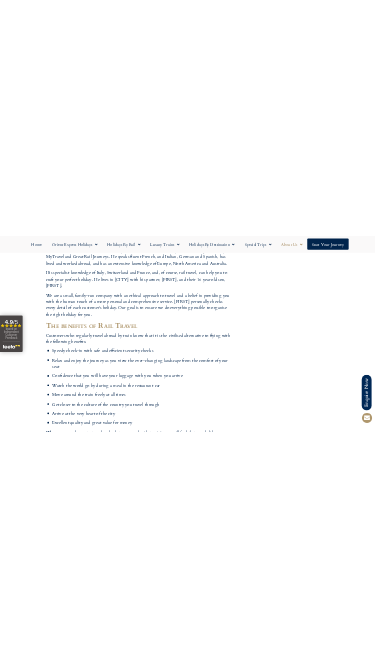 scroll, scrollTop: 400, scrollLeft: 0, axis: vertical 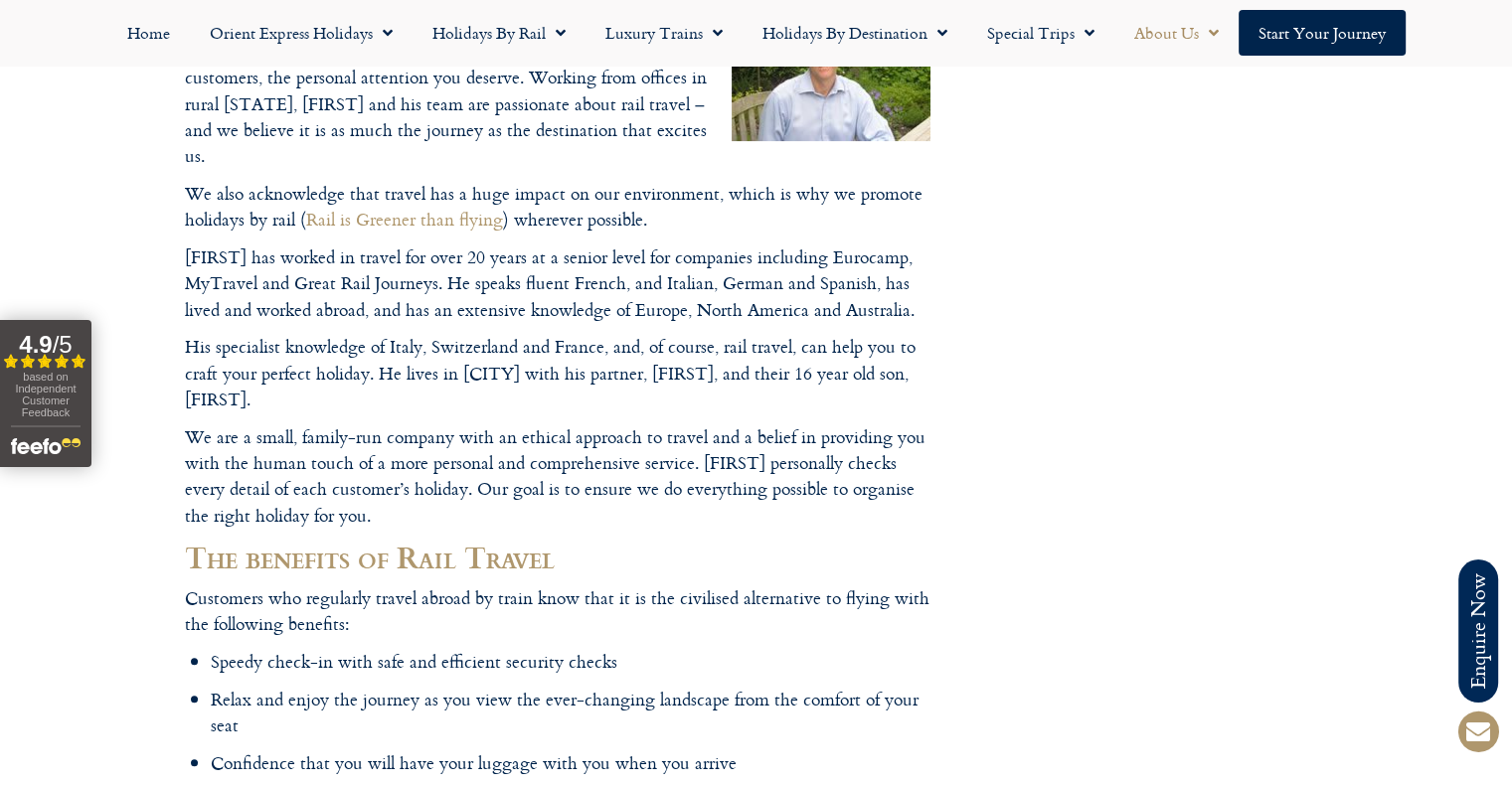 drag, startPoint x: 677, startPoint y: 434, endPoint x: 687, endPoint y: 430, distance: 10.77033 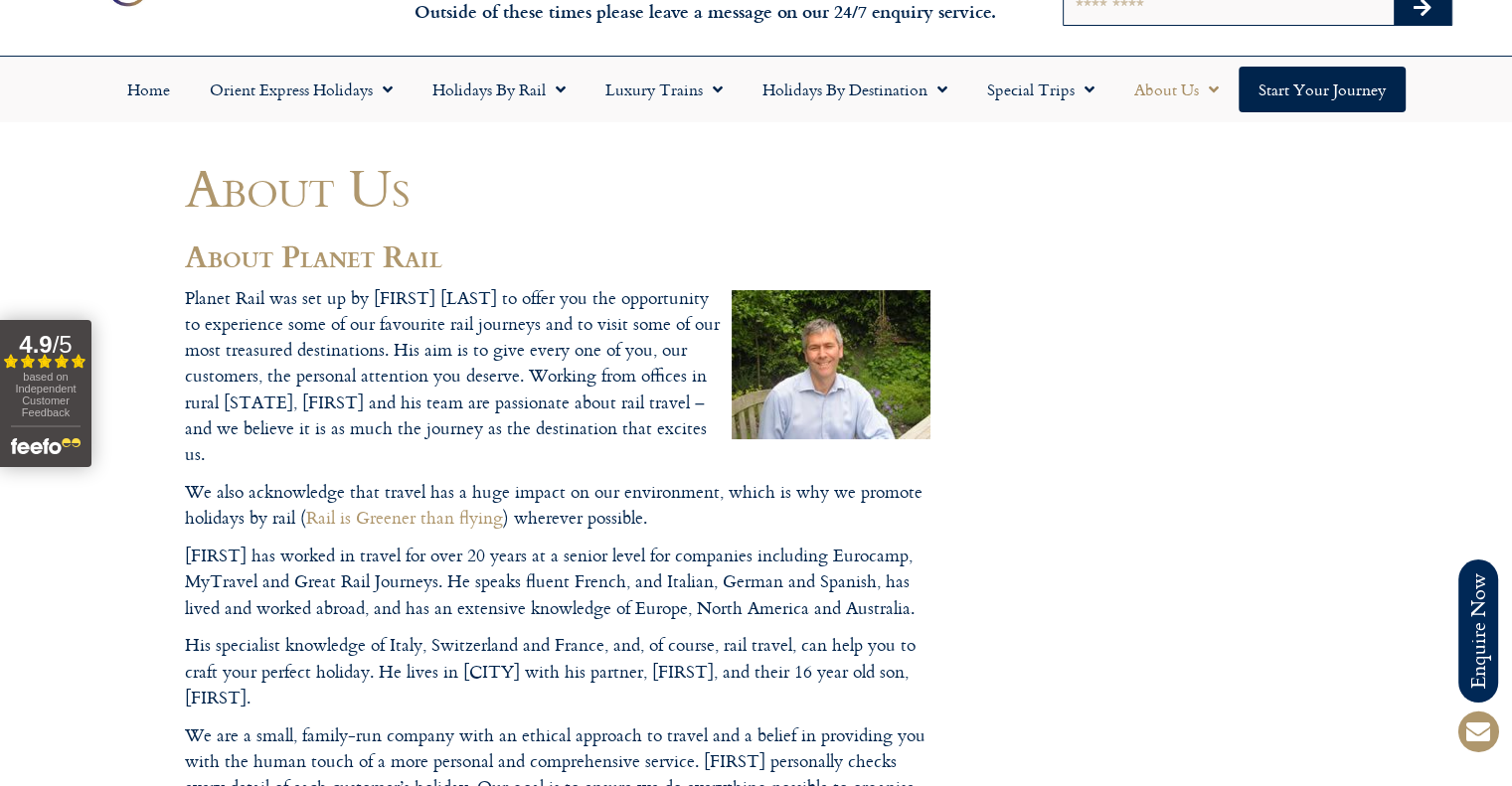 scroll, scrollTop: 0, scrollLeft: 0, axis: both 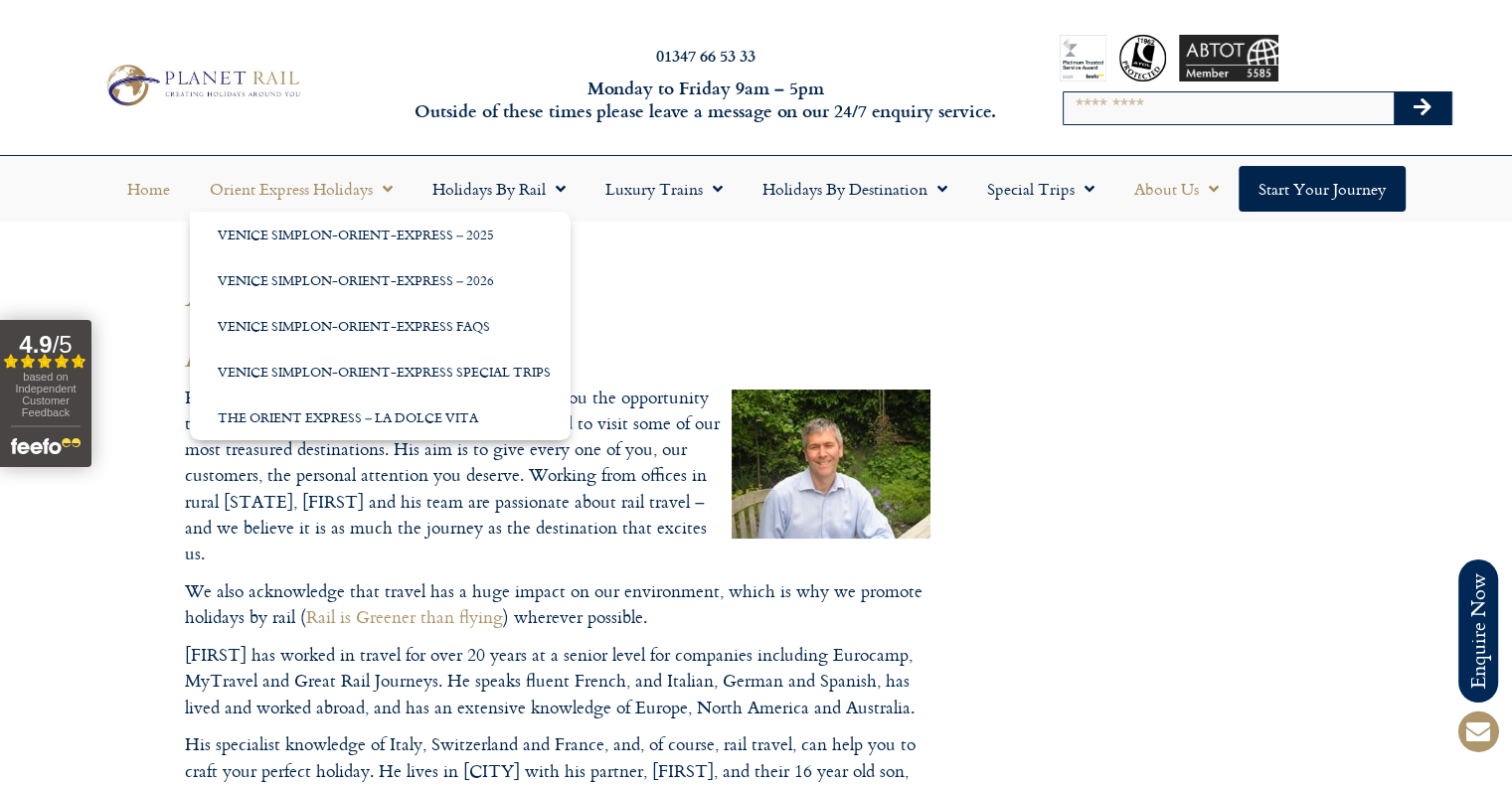 click on "Home" 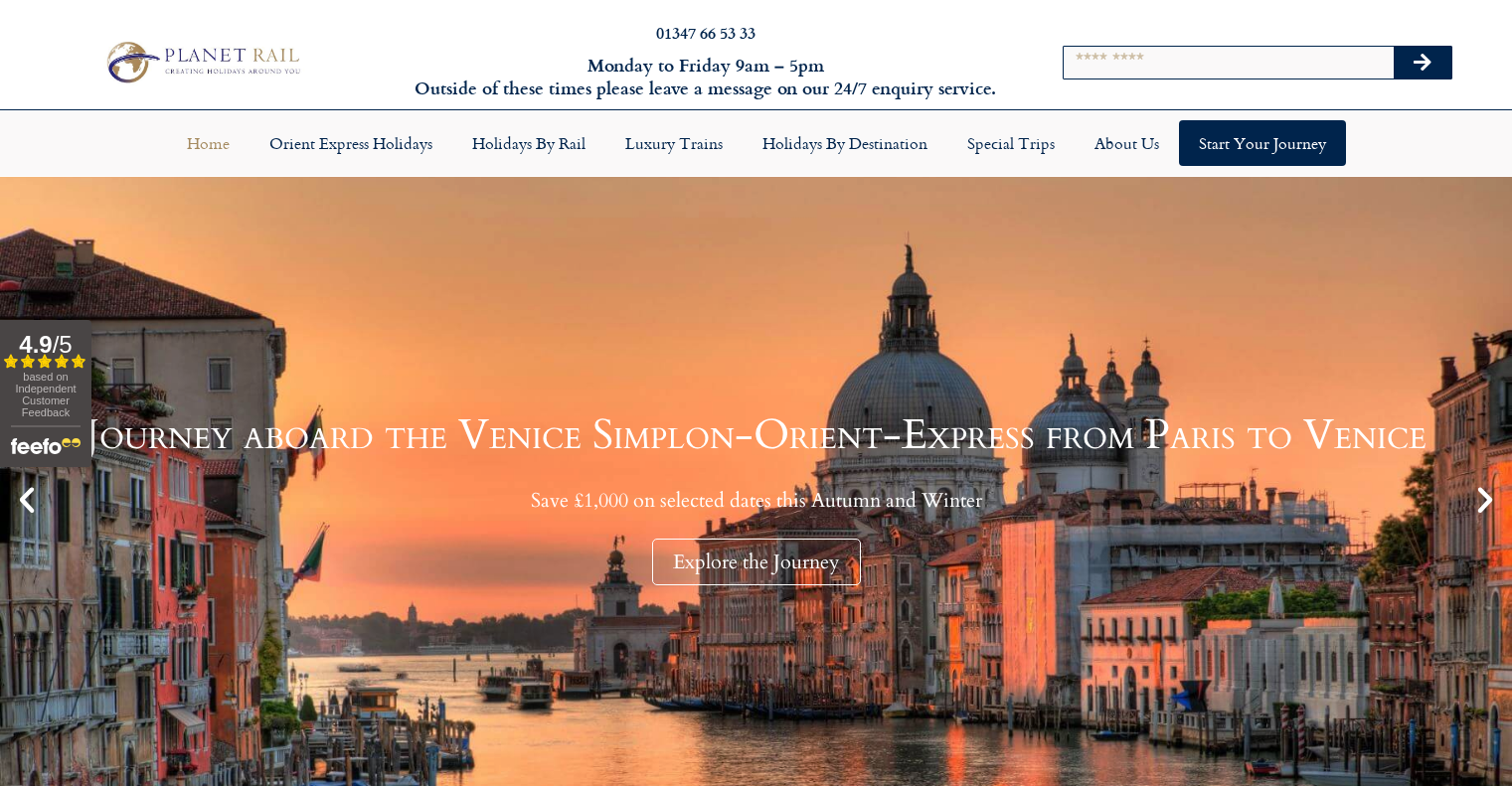 scroll, scrollTop: 0, scrollLeft: 0, axis: both 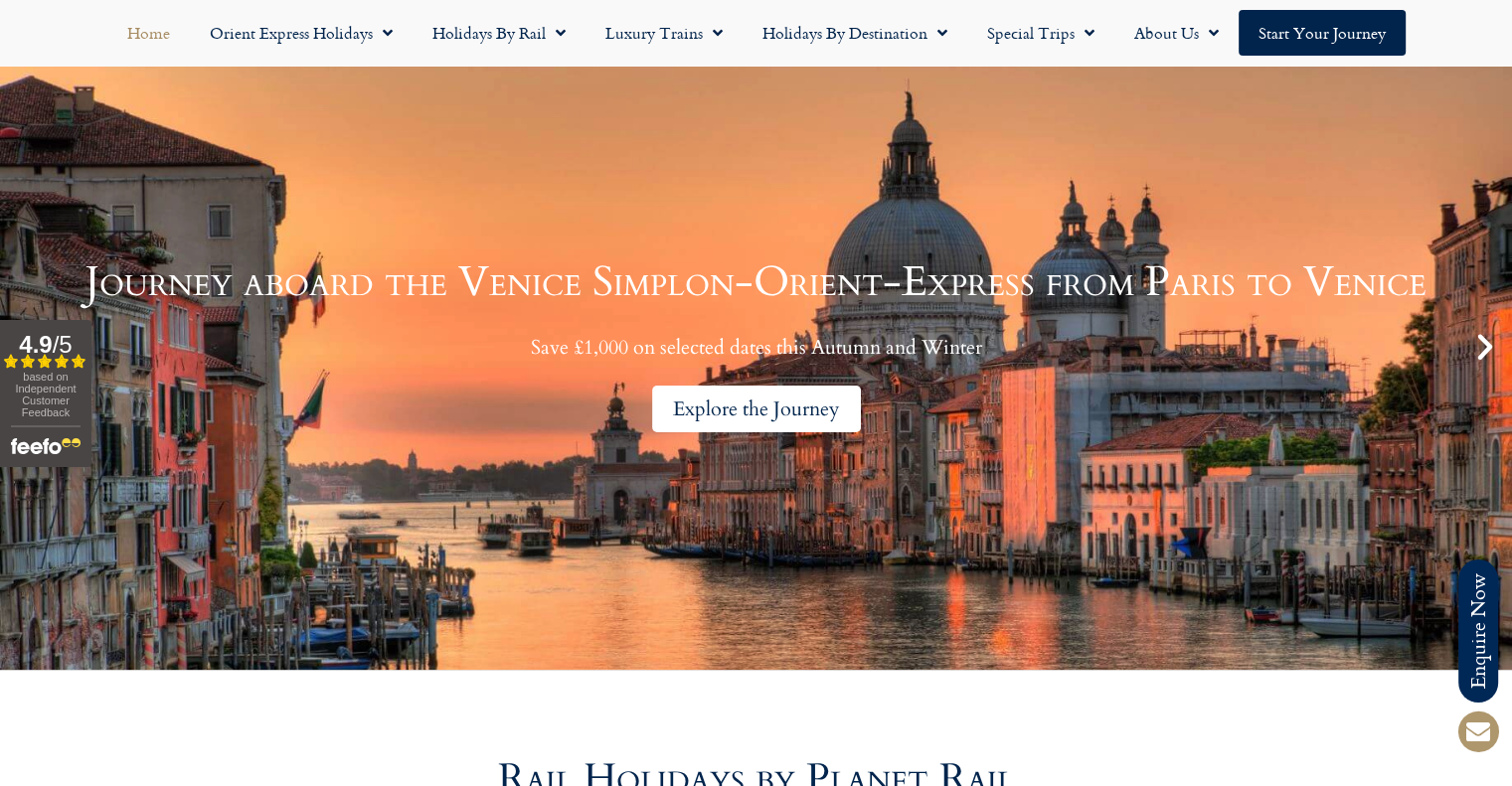 click on "Explore the Journey" at bounding box center [756, 408] 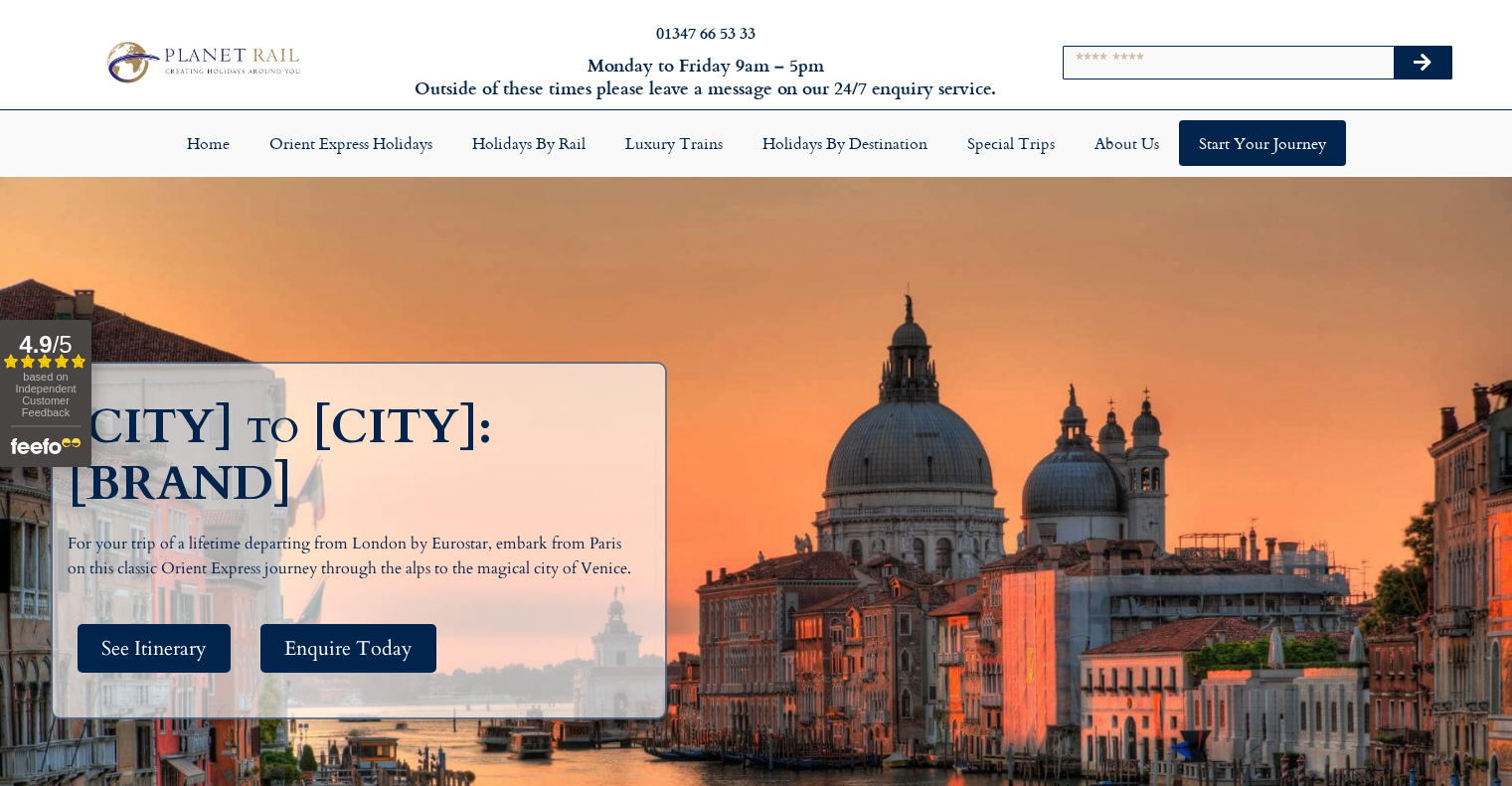 scroll, scrollTop: 0, scrollLeft: 0, axis: both 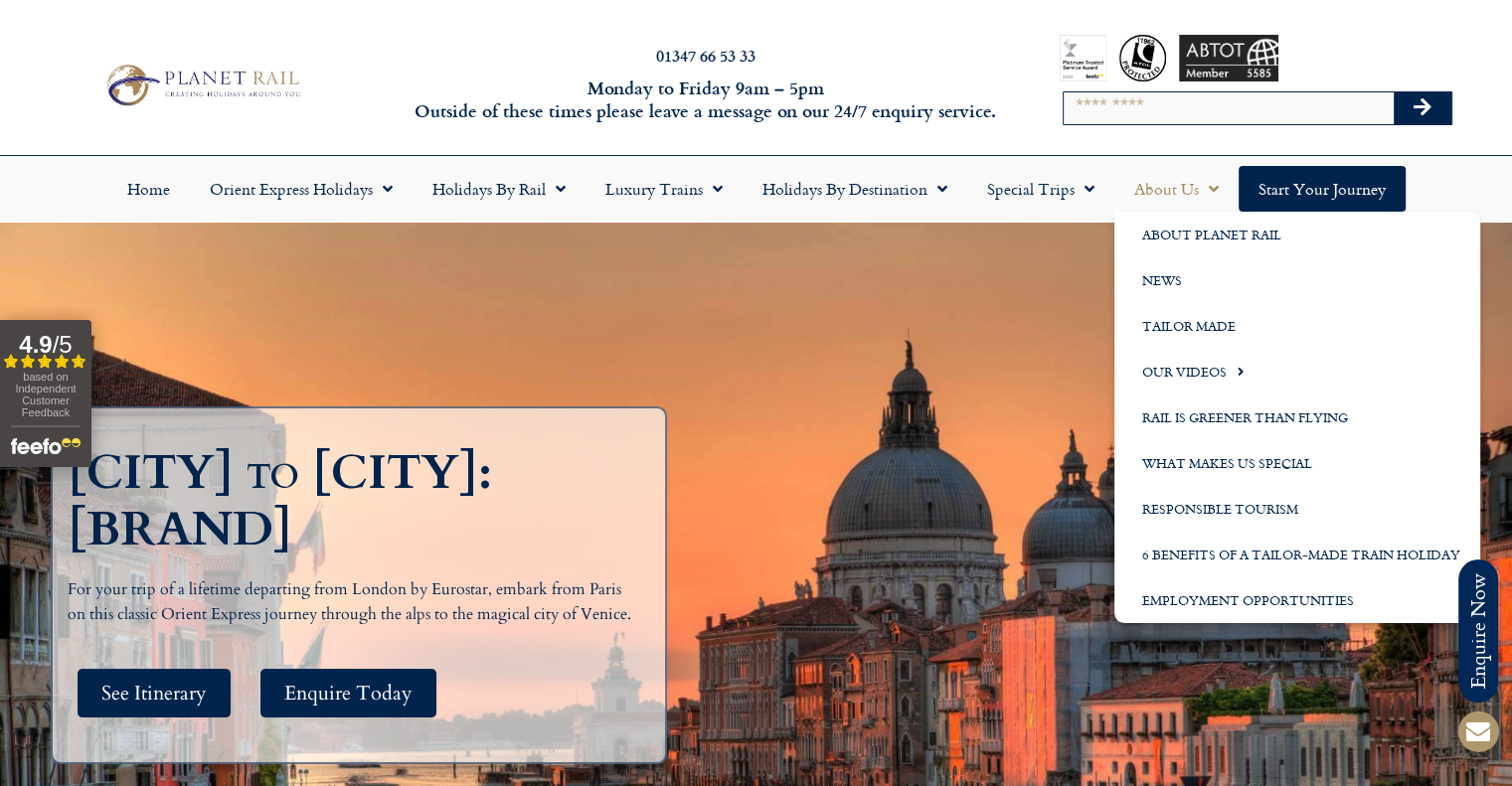 click on "Search" at bounding box center (1229, 108) 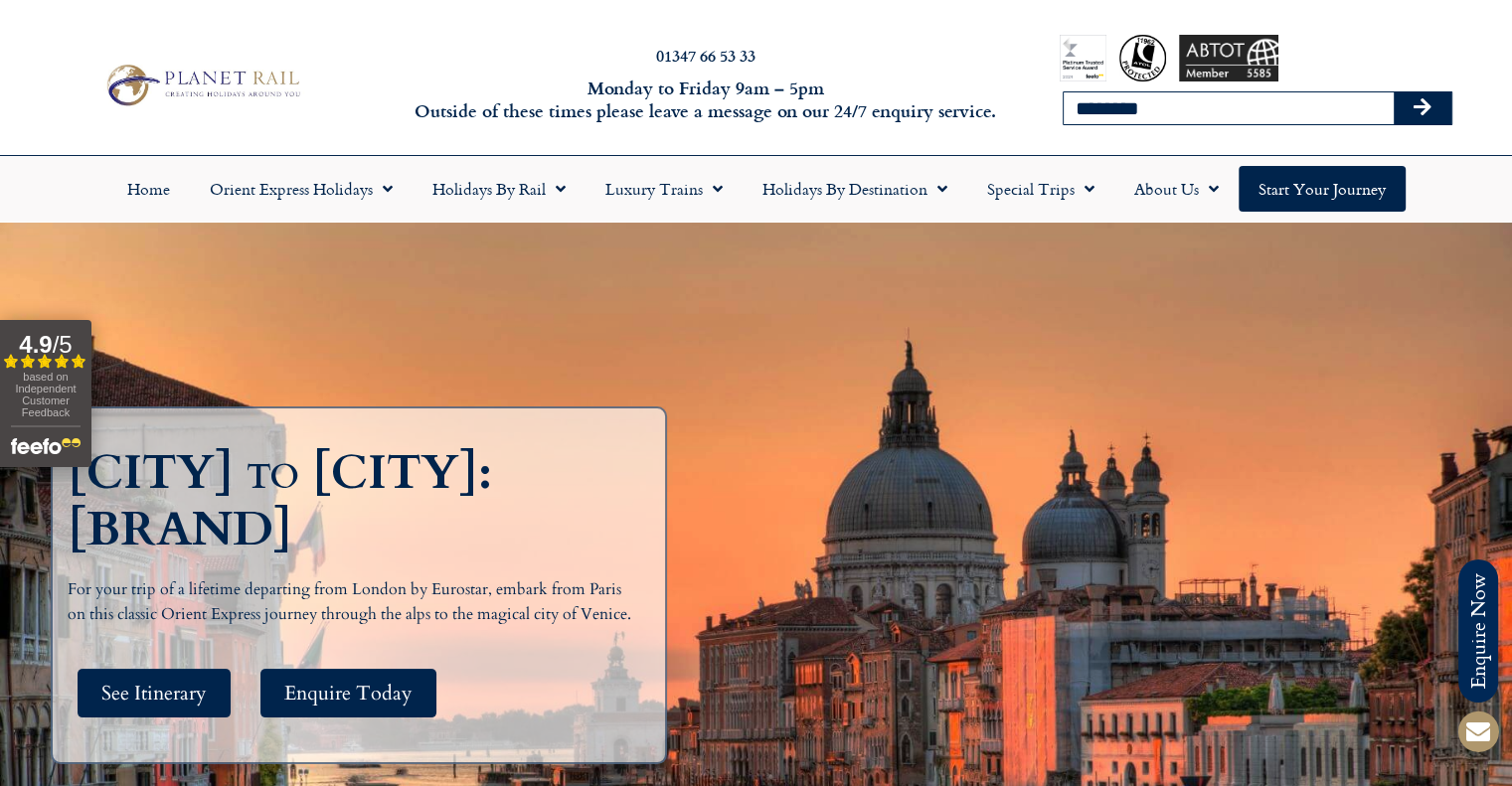 type on "********" 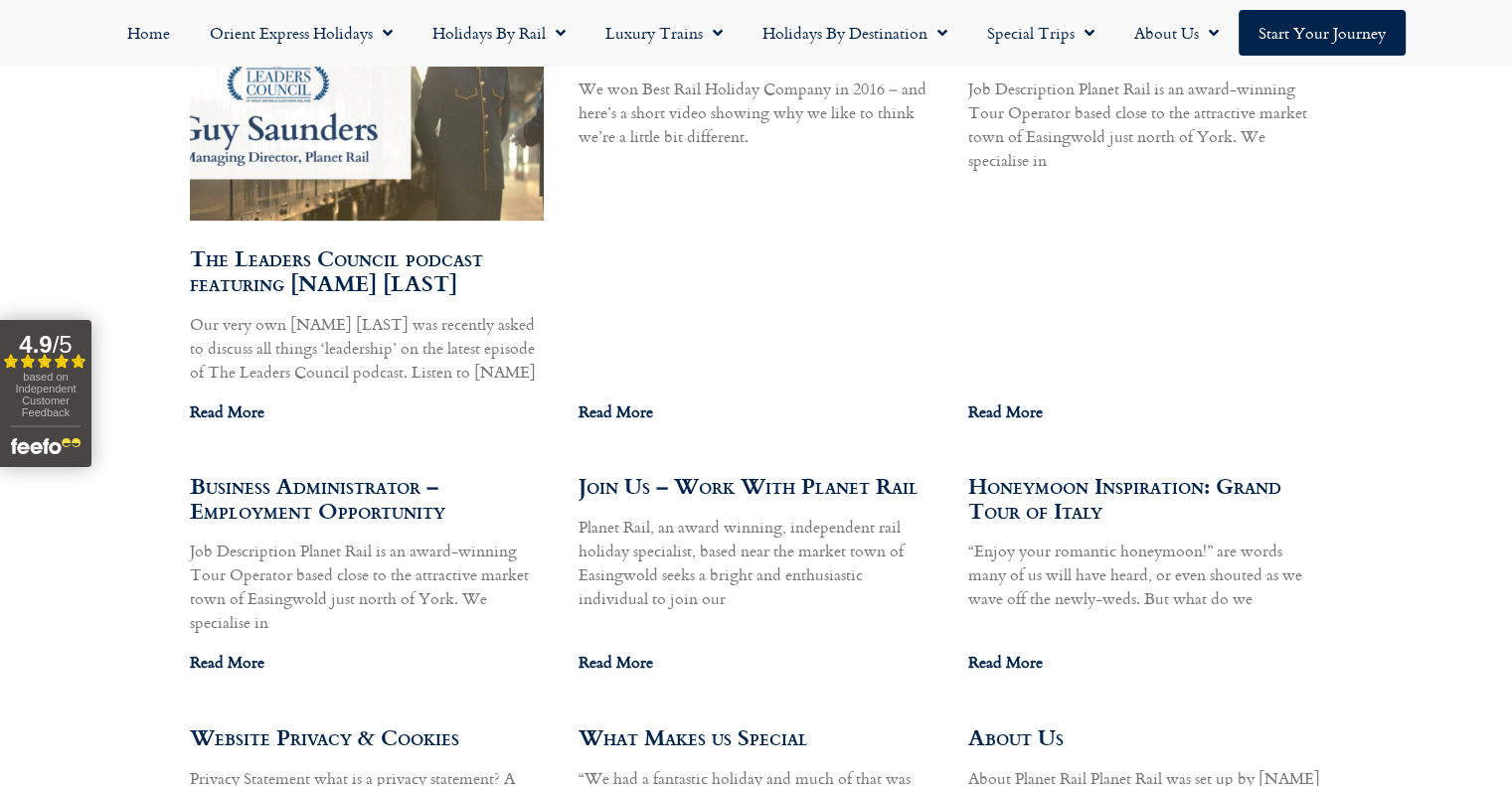 scroll, scrollTop: 894, scrollLeft: 0, axis: vertical 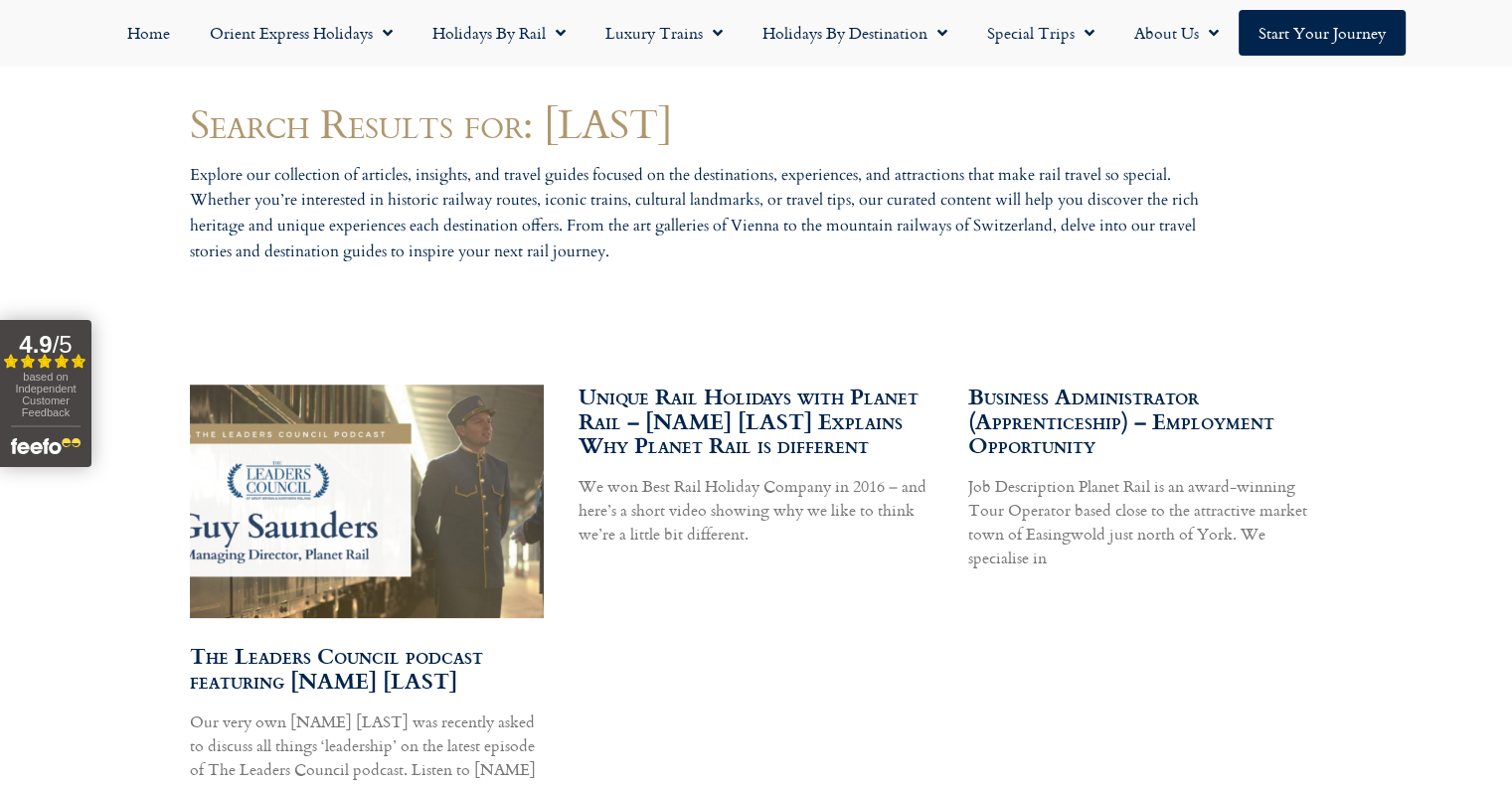 click on "Unique Rail Holidays with Planet Rail – [NAME] [LAST] Explains Why Planet Rail is different" at bounding box center (749, 420) 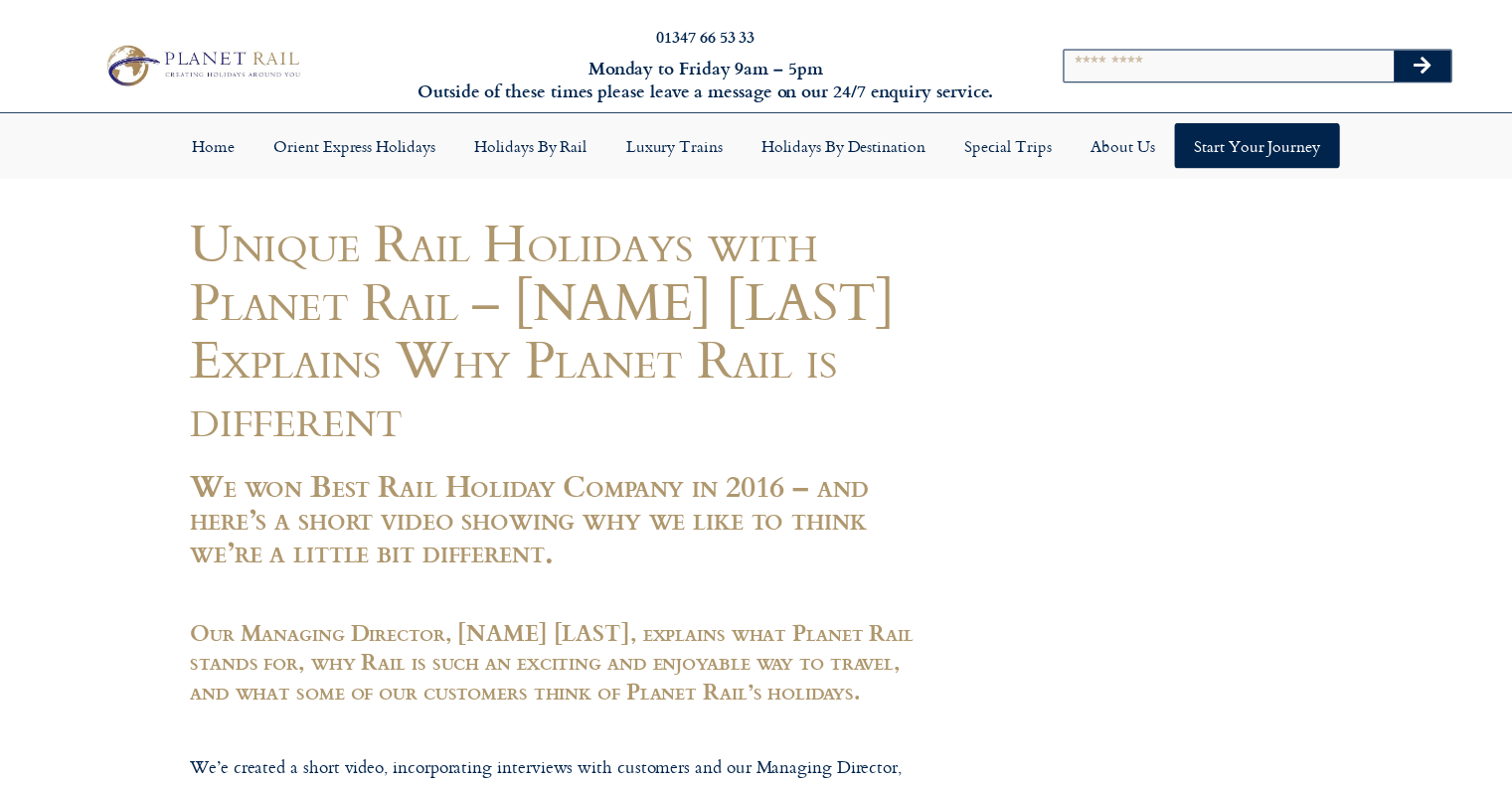 scroll, scrollTop: 0, scrollLeft: 0, axis: both 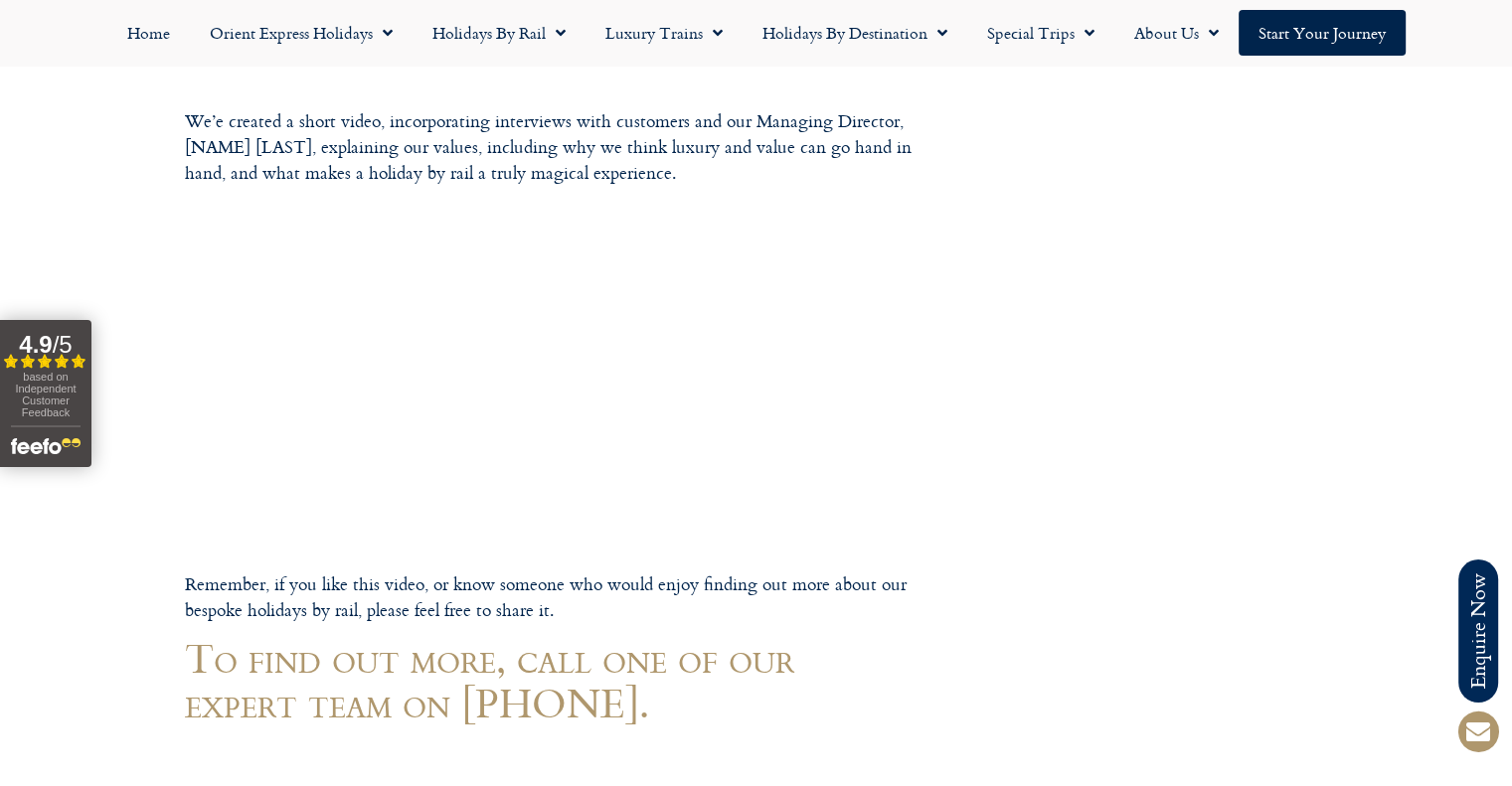 click on "Call us on  01347 66 53 33  to enquire about our tailor made holidays by rail
FURTHER INFORMATION
Insure your trip with Holiday Extras
Planet Rail on Facebook
Follow us on Twitter
Booking Conditions
Terms of Use
Privacy & Cookies
Employment Opportunities
Insure your trip with Holiday Extras
Planet Rail on Facebook
Follow us on Twitter
Booking Conditions
Terms of Use
Privacy & Cookies
Employment Opportunities
ARTICLES
Art at the Belvedere Palace in Vienna" at bounding box center (756, 510) 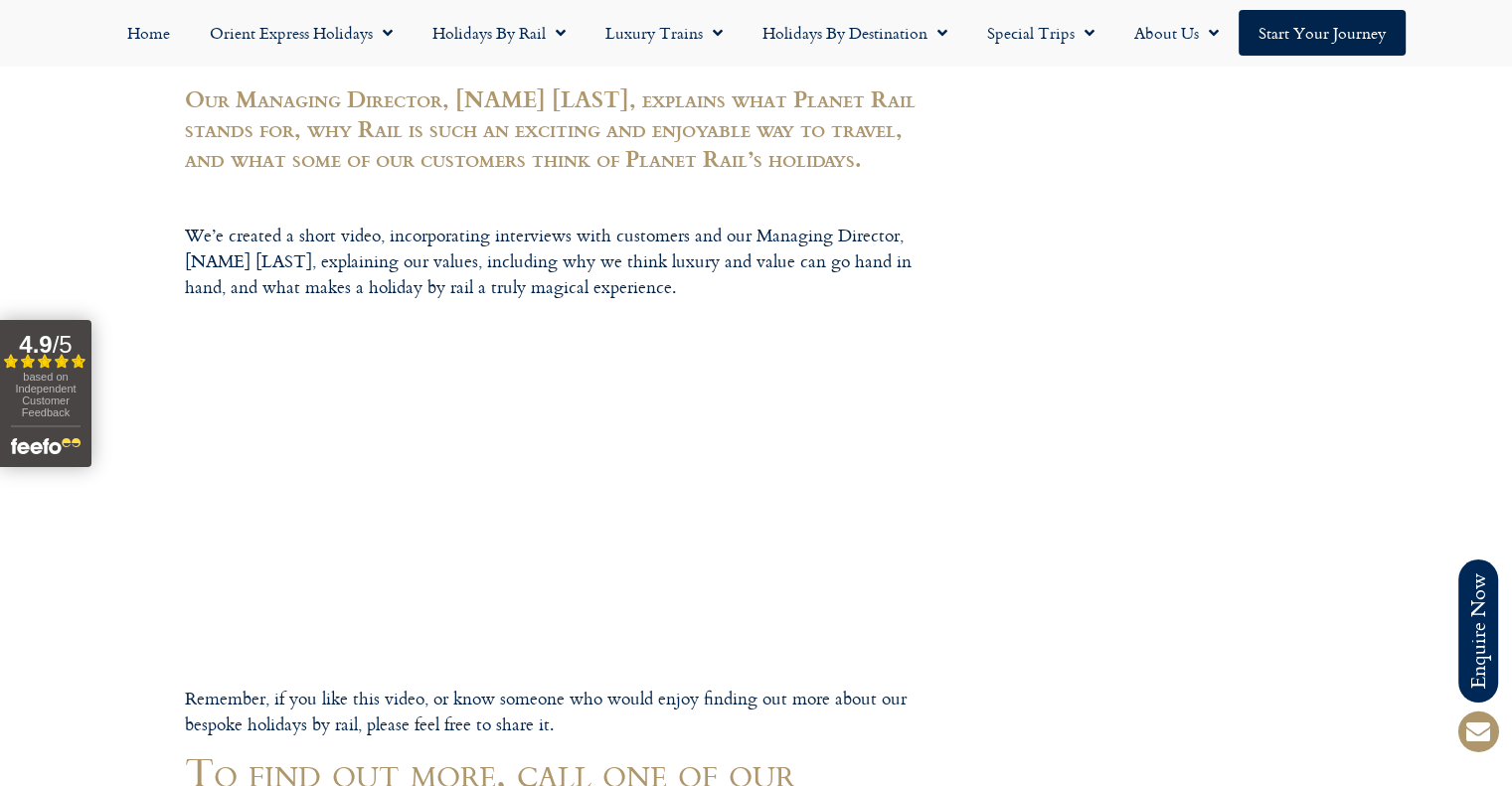 scroll, scrollTop: 497, scrollLeft: 0, axis: vertical 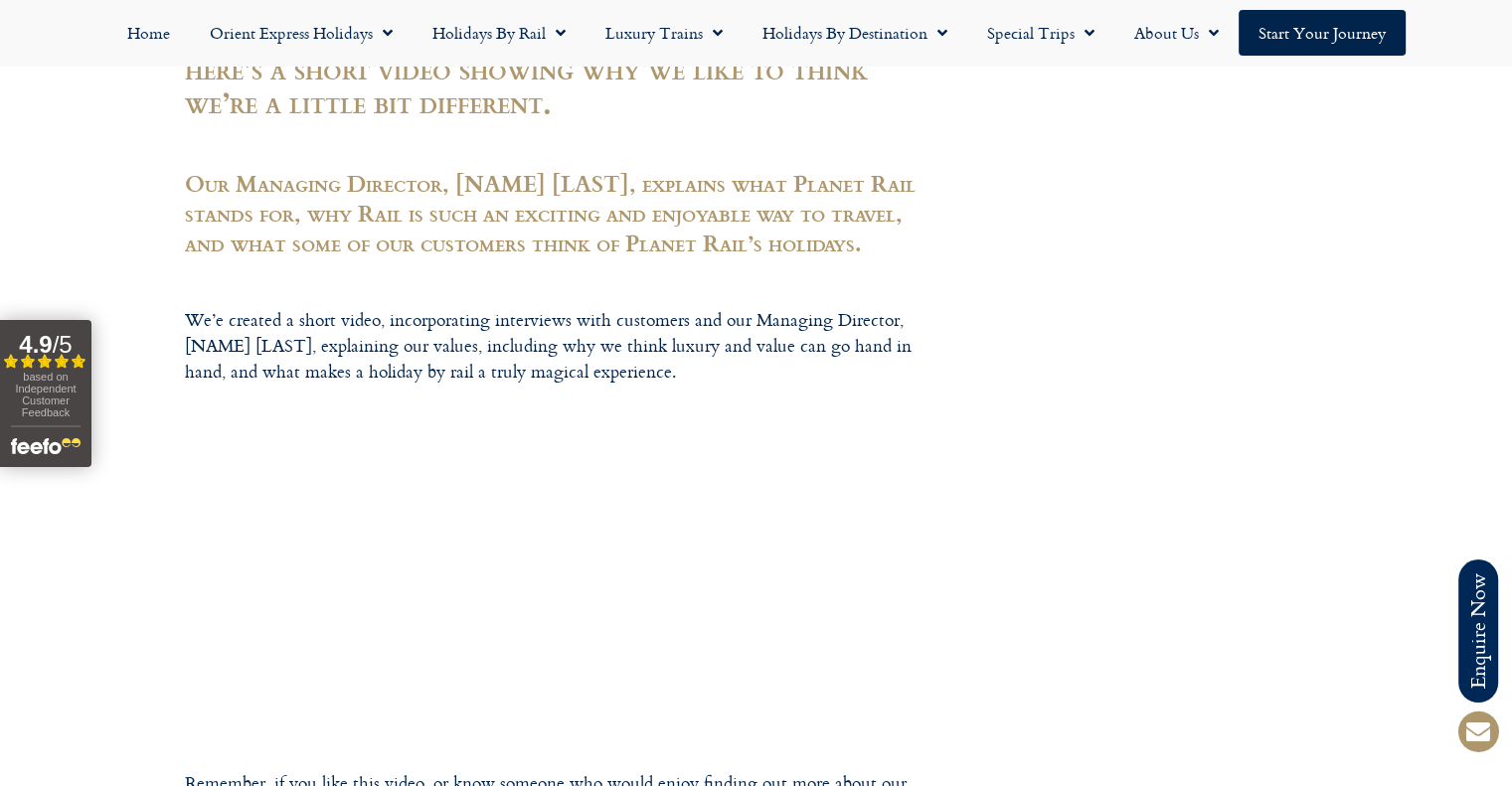 click on "Call us on  01347 66 53 33  to enquire about our tailor made holidays by rail
FURTHER INFORMATION
Insure your trip with Holiday Extras
Planet Rail on Facebook
Follow us on Twitter
Booking Conditions
Terms of Use
Privacy & Cookies
Employment Opportunities
Insure your trip with Holiday Extras
Planet Rail on Facebook
Follow us on Twitter
Booking Conditions
Terms of Use
Privacy & Cookies
Employment Opportunities
ARTICLES
Art at the Belvedere Palace in Vienna" at bounding box center (756, 708) 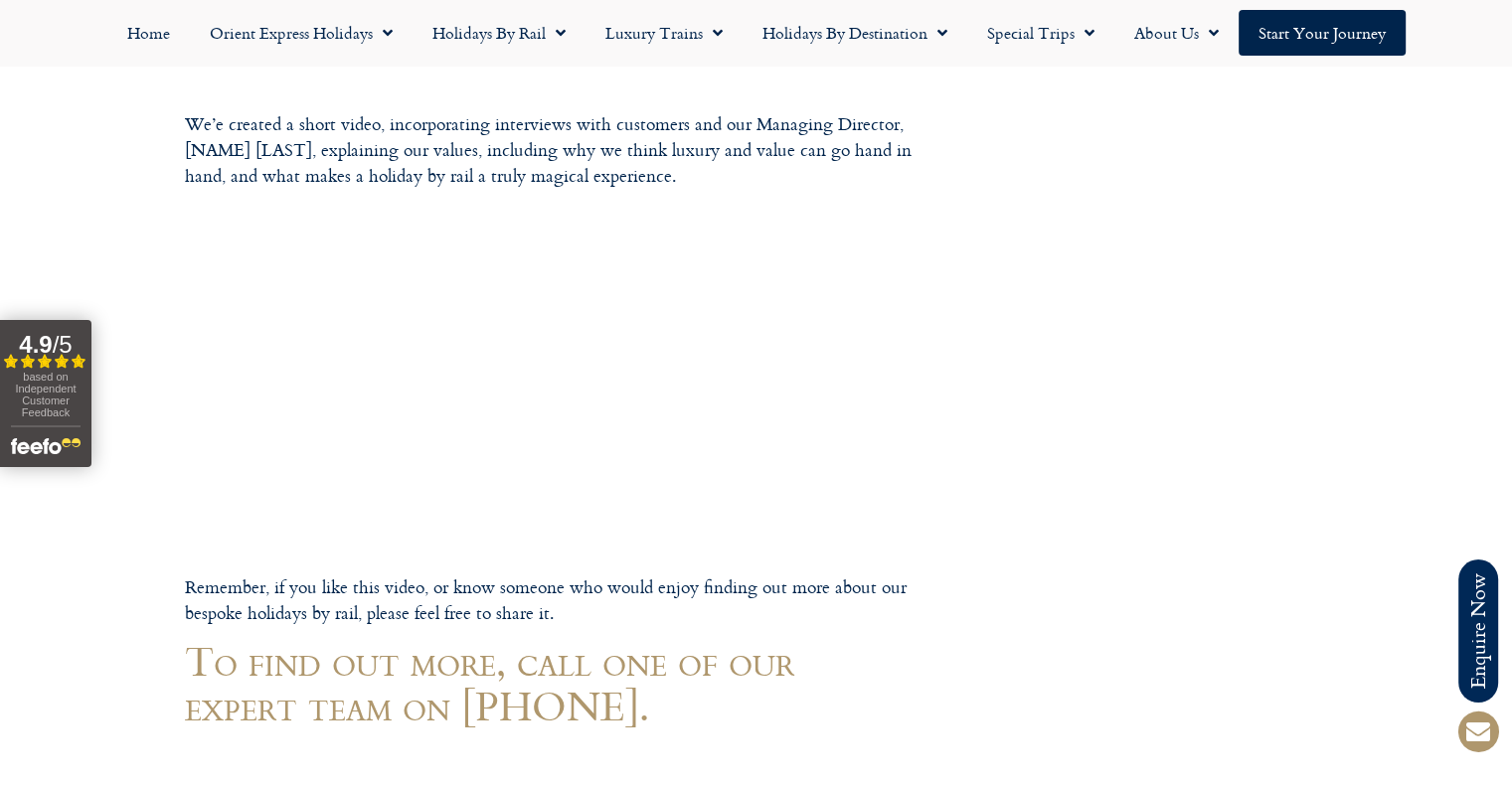 scroll, scrollTop: 696, scrollLeft: 0, axis: vertical 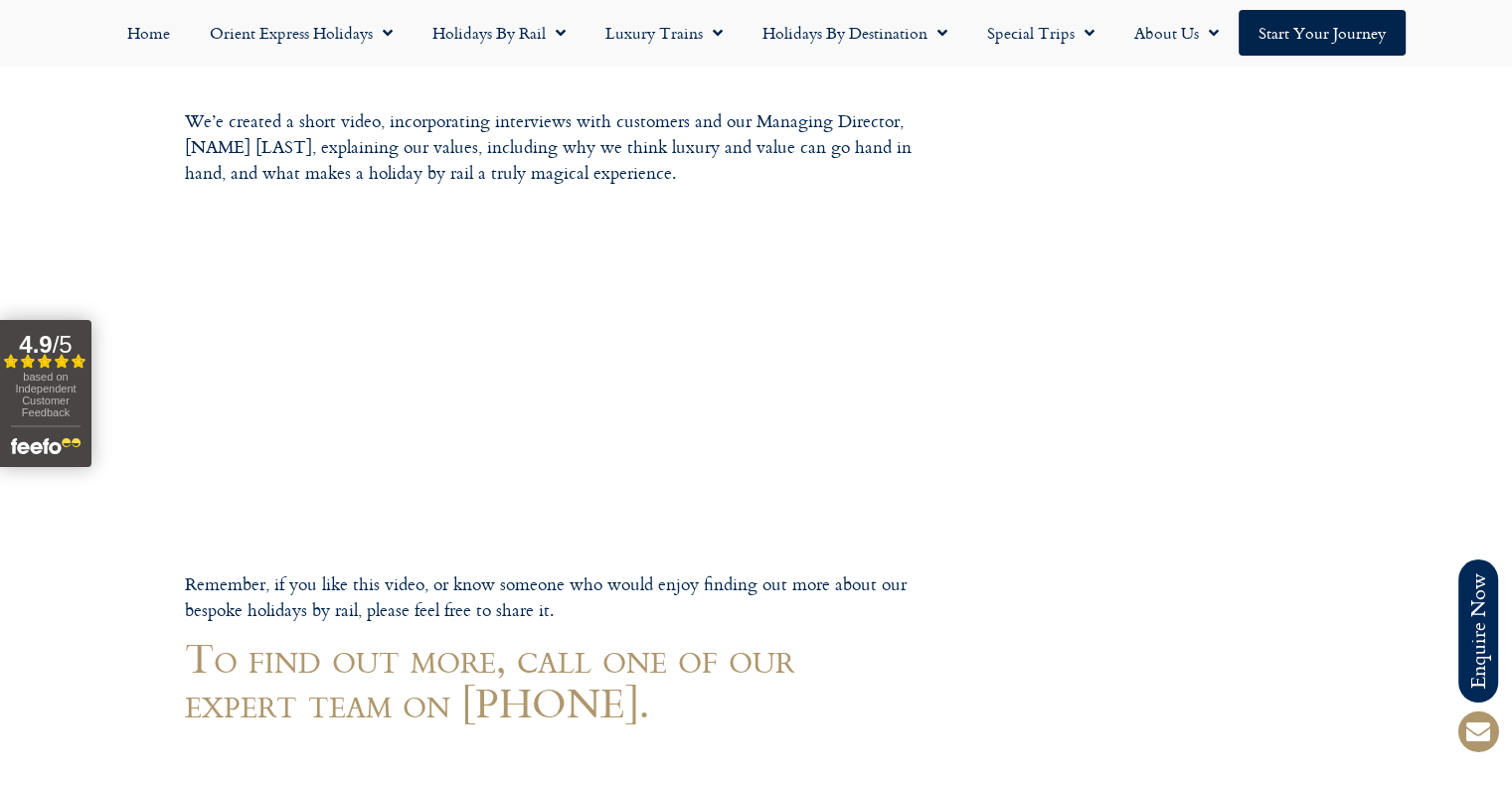 click on "Call us on  01347 66 53 33  to enquire about our tailor made holidays by rail
FURTHER INFORMATION
Insure your trip with Holiday Extras
Planet Rail on Facebook
Follow us on Twitter
Booking Conditions
Terms of Use
Privacy & Cookies
Employment Opportunities
Insure your trip with Holiday Extras
Planet Rail on Facebook
Follow us on Twitter
Booking Conditions
Terms of Use
Privacy & Cookies
Employment Opportunities
ARTICLES
Art at the Belvedere Palace in Vienna" at bounding box center [756, 510] 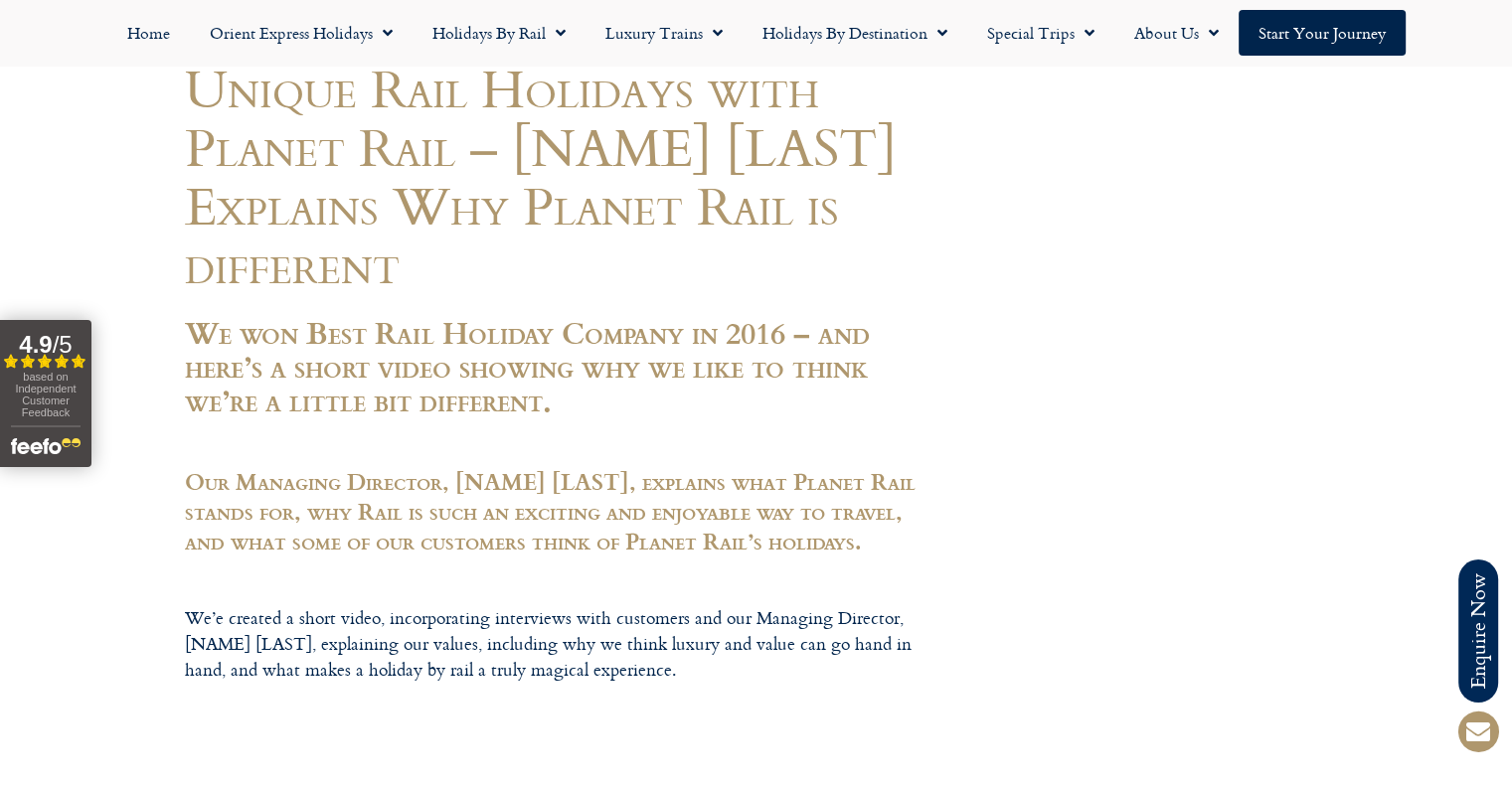 click on "Call us on  01347 66 53 33  to enquire about our tailor made holidays by rail
FURTHER INFORMATION
Insure your trip with Holiday Extras
Planet Rail on Facebook
Follow us on Twitter
Booking Conditions
Terms of Use
Privacy & Cookies
Employment Opportunities
Insure your trip with Holiday Extras
Planet Rail on Facebook
Follow us on Twitter
Booking Conditions
Terms of Use
Privacy & Cookies
Employment Opportunities
ARTICLES
Art at the Belvedere Palace in Vienna" at bounding box center (756, 1007) 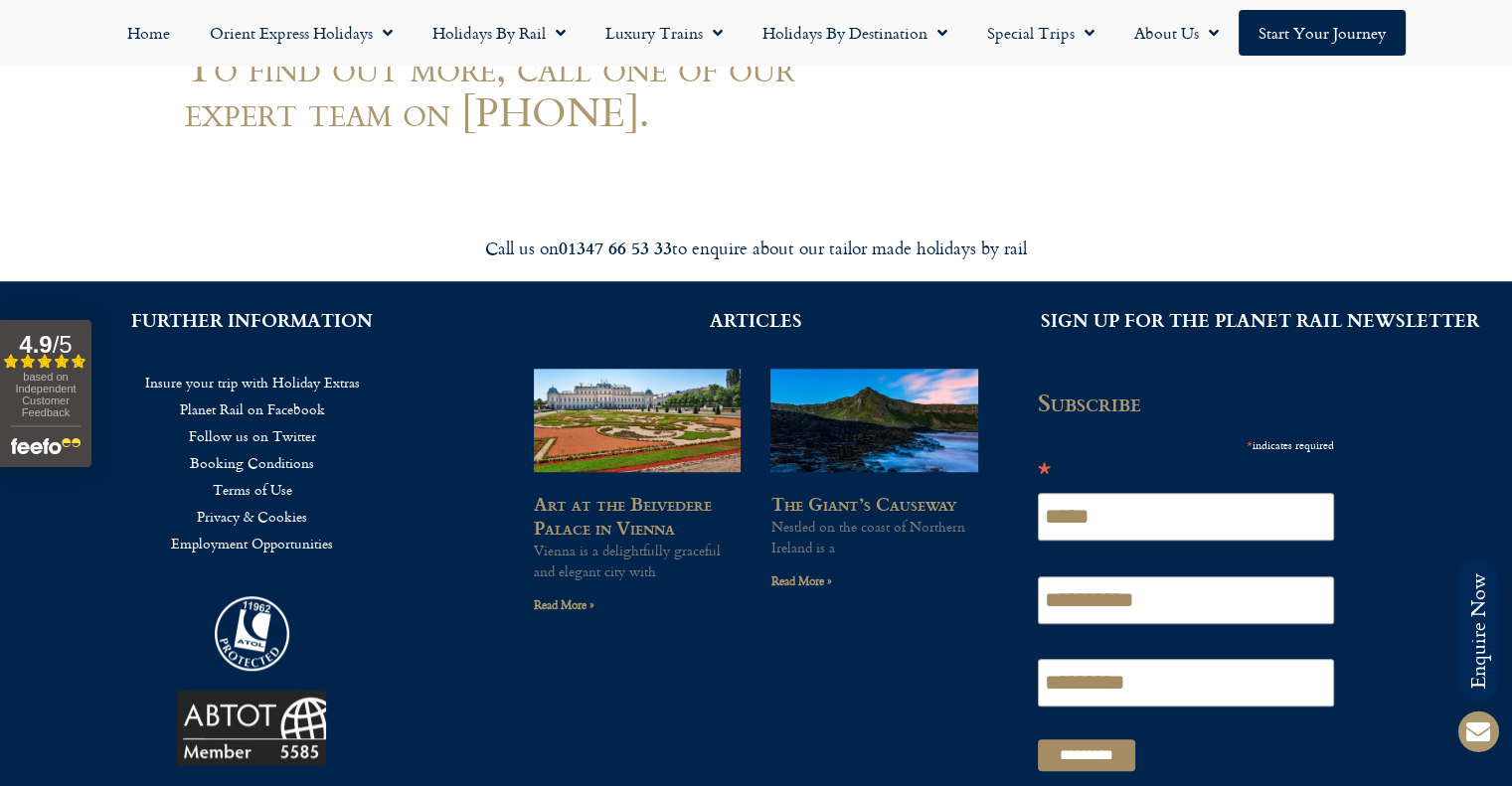 scroll, scrollTop: 1390, scrollLeft: 0, axis: vertical 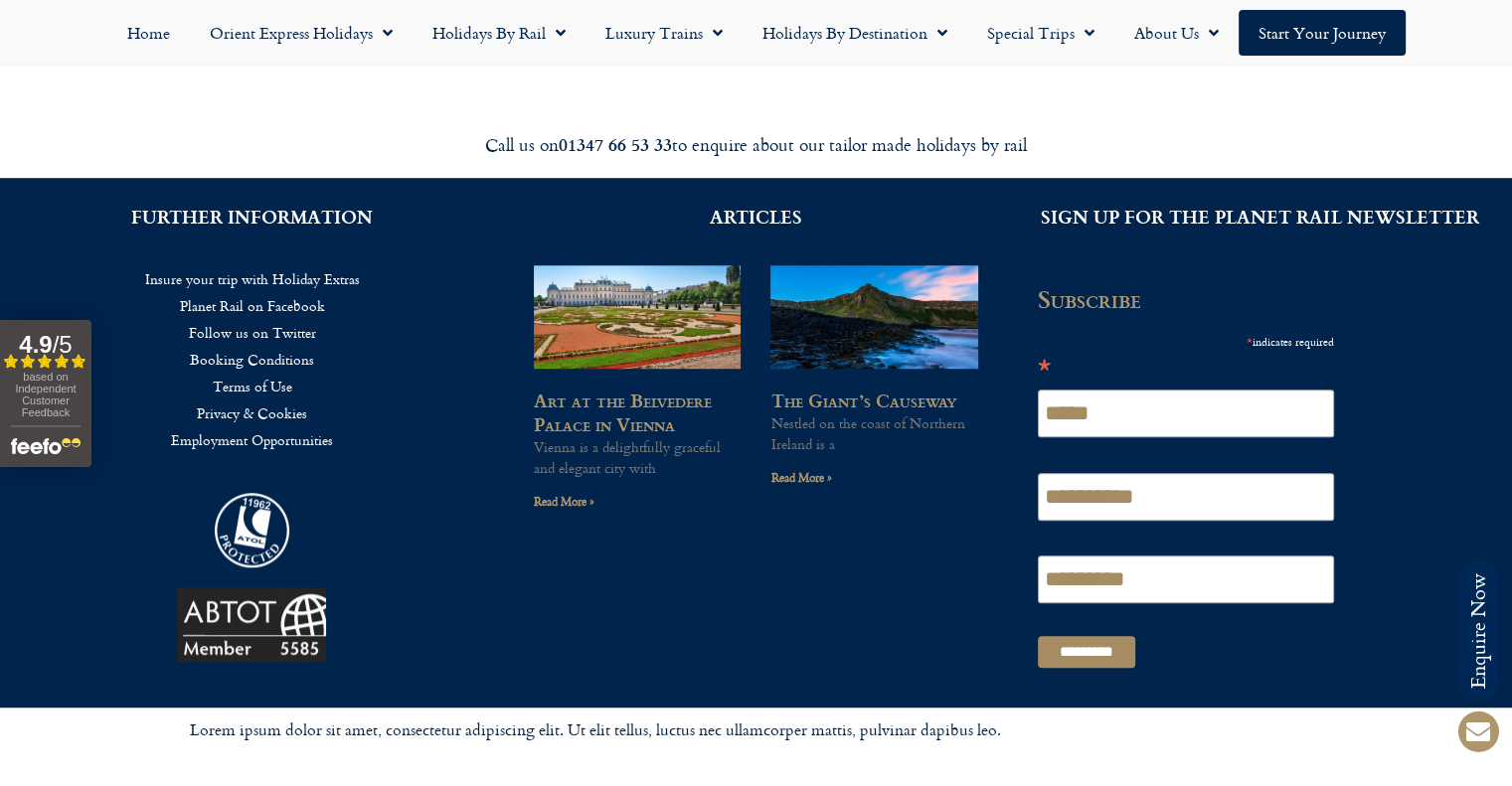 click on "Terms of Use" 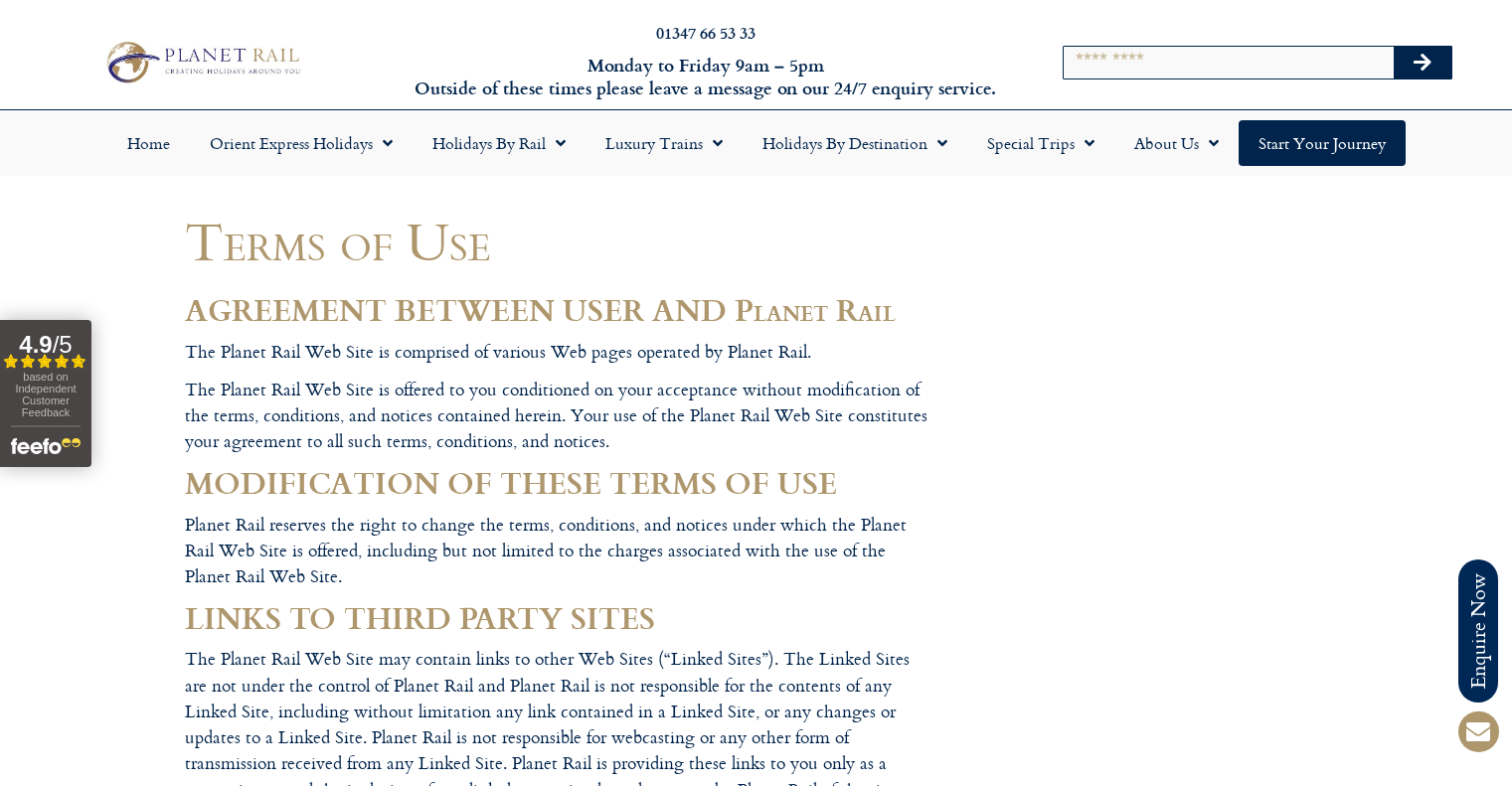 scroll, scrollTop: 0, scrollLeft: 0, axis: both 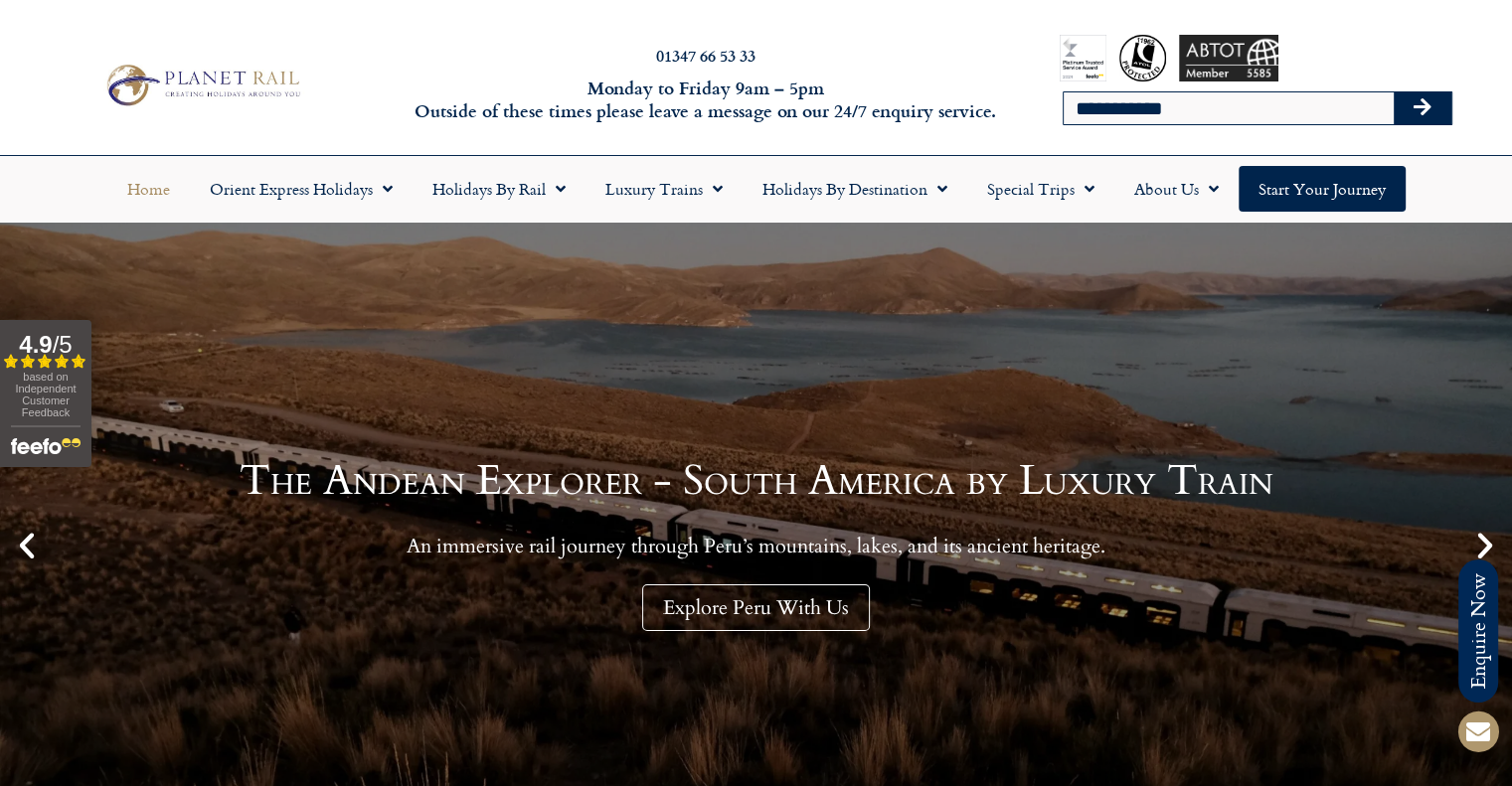 type on "**********" 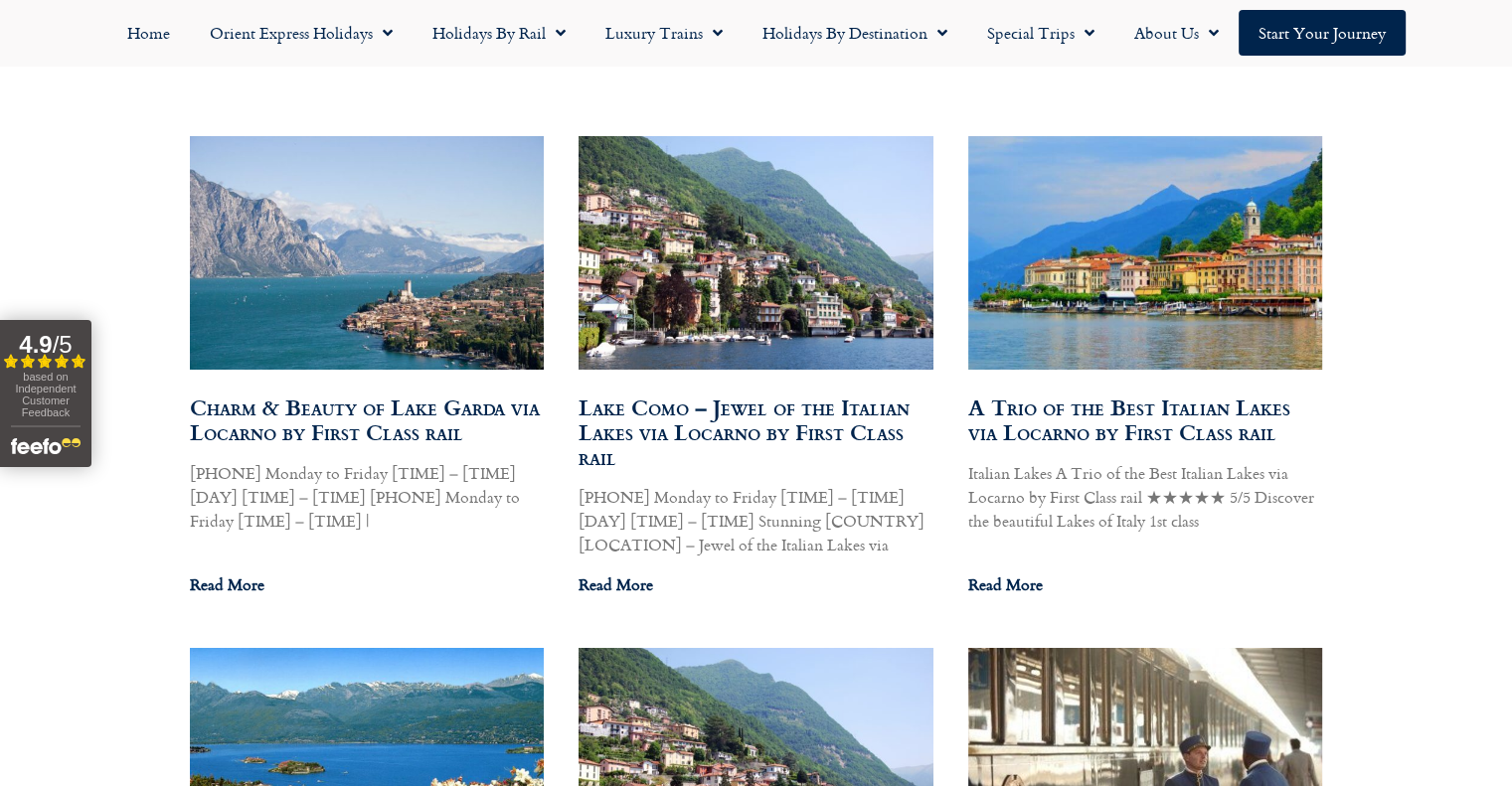 scroll, scrollTop: 1191, scrollLeft: 0, axis: vertical 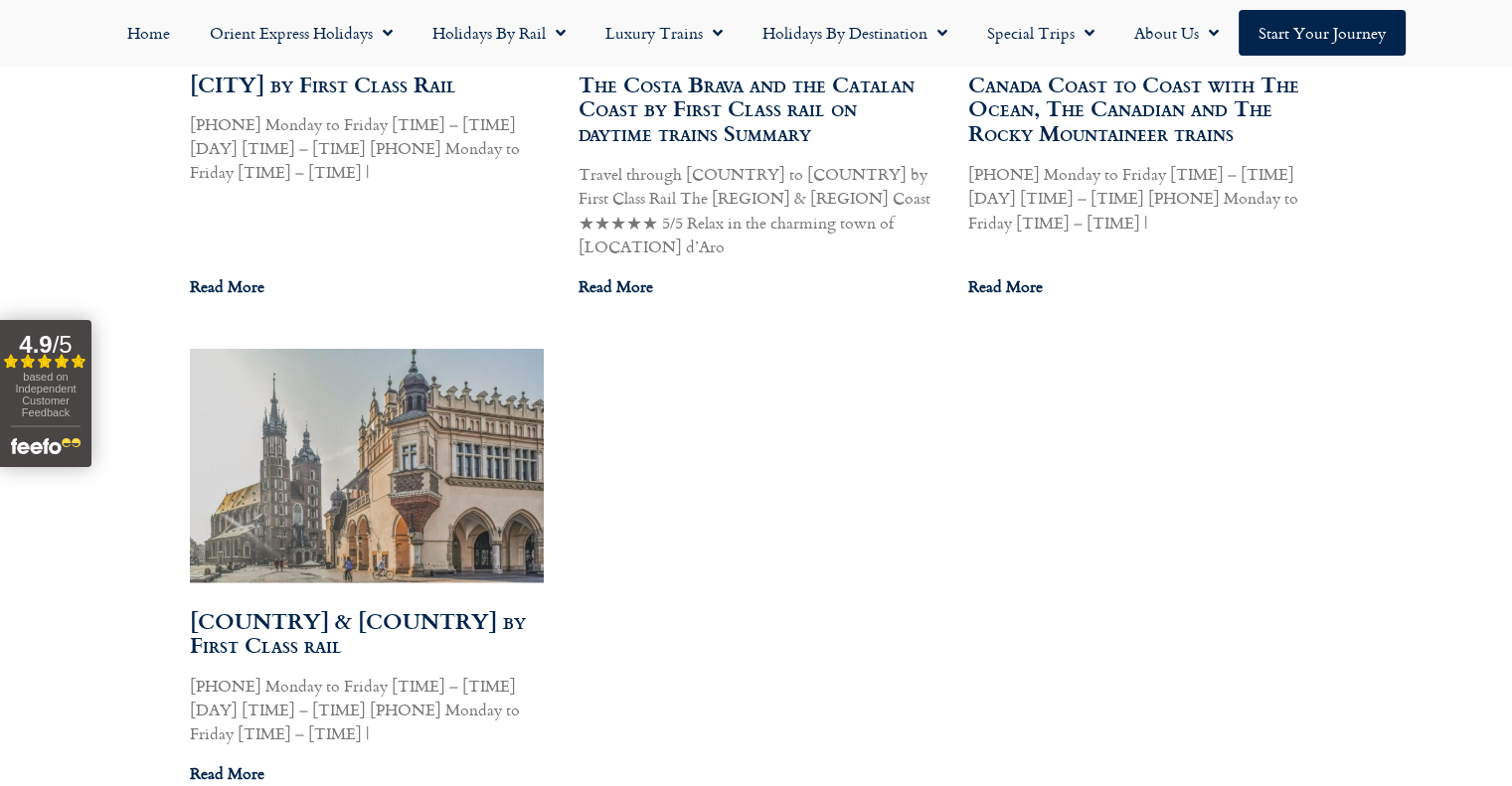 click on "Page 2" at bounding box center [767, 811] 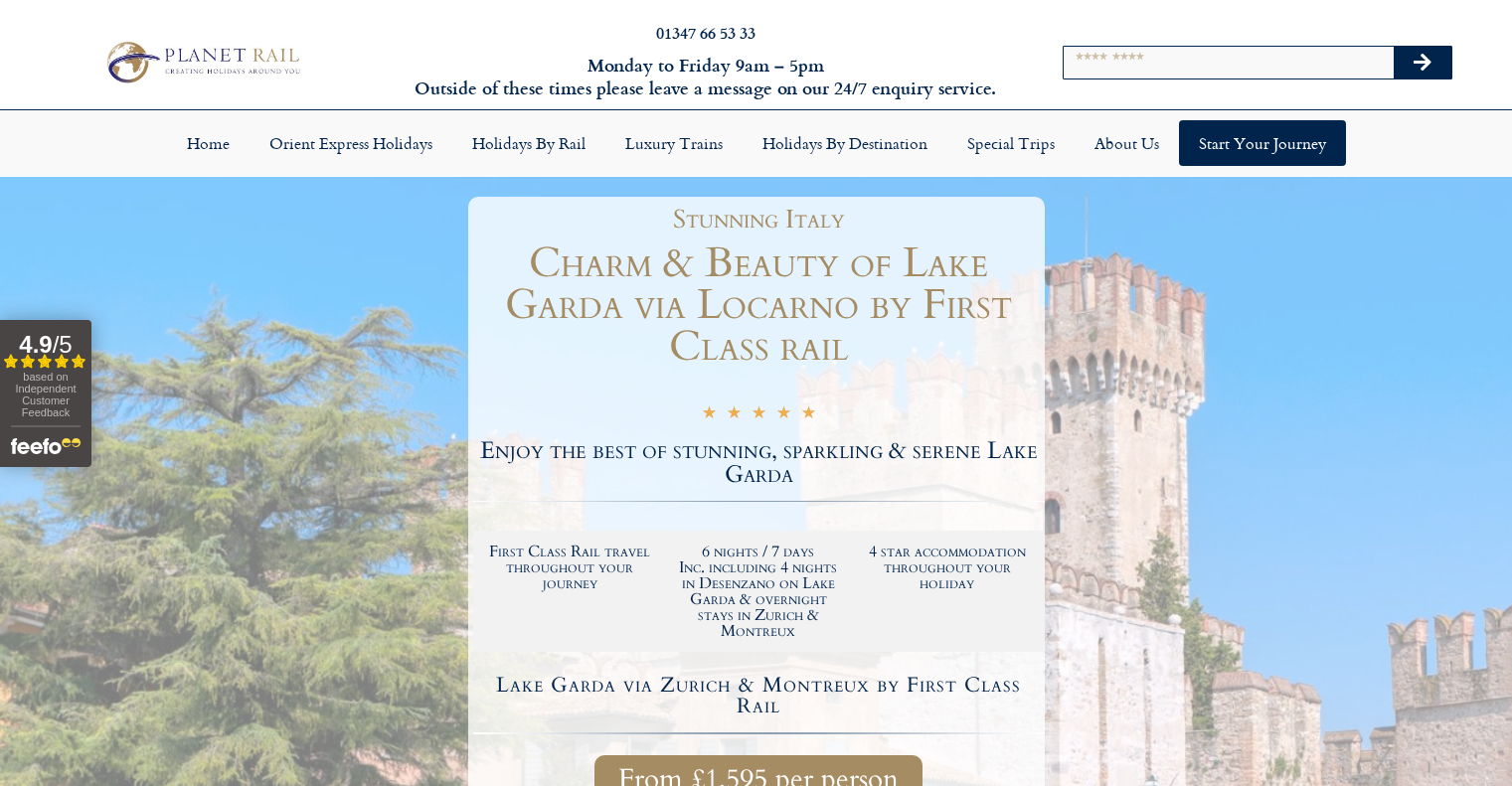 scroll, scrollTop: 0, scrollLeft: 0, axis: both 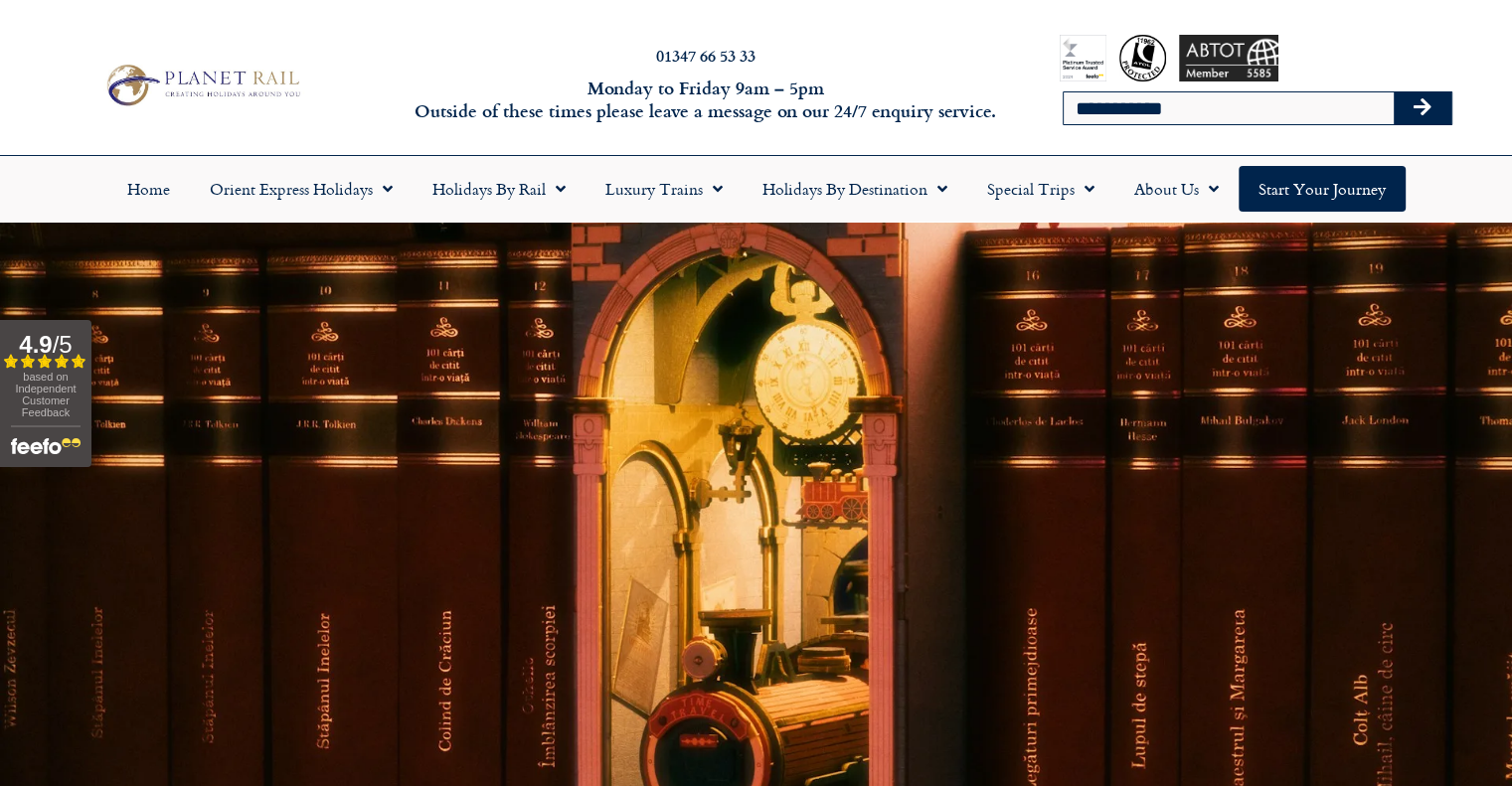 click at bounding box center (202, 84) 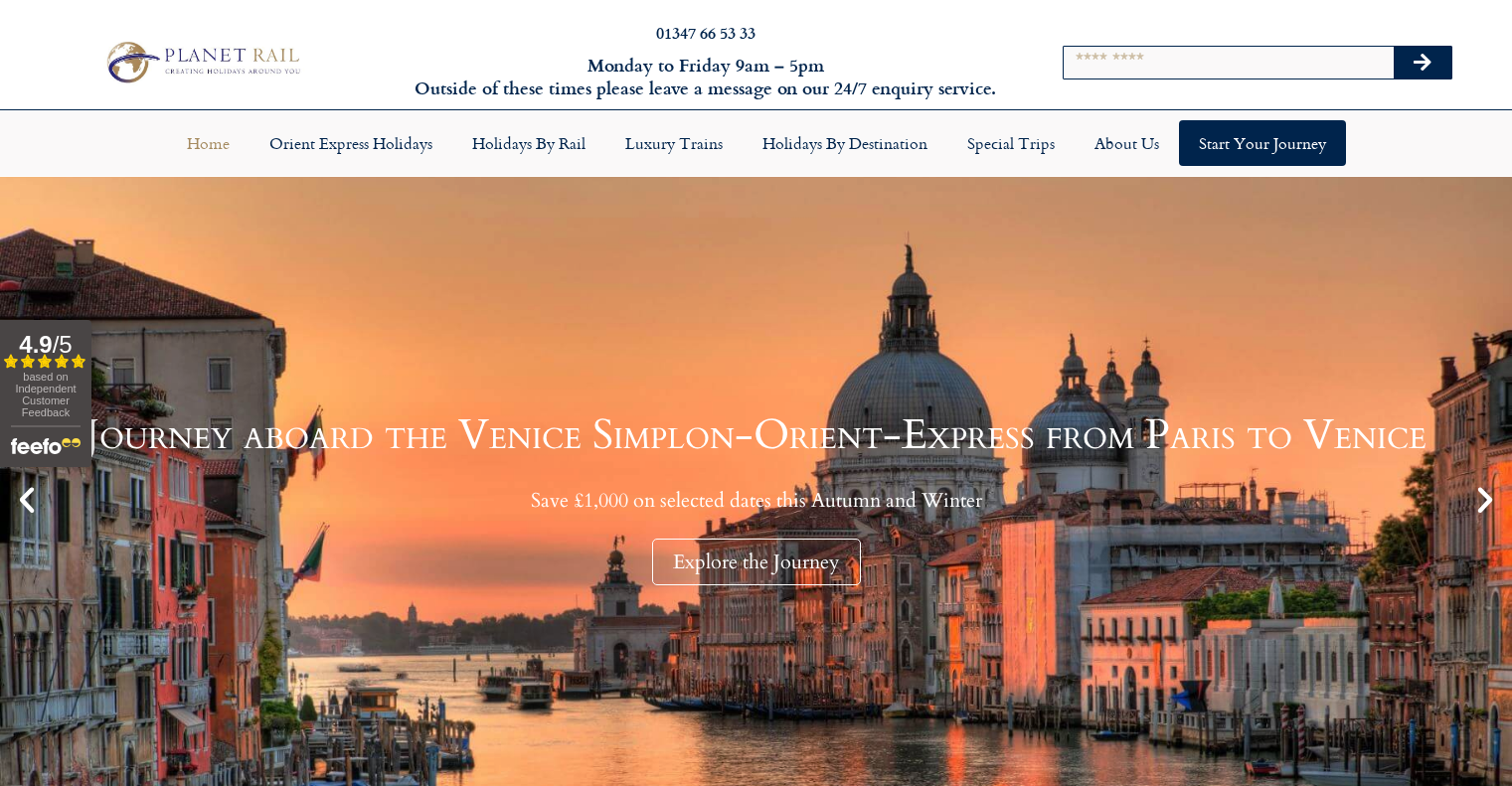 scroll, scrollTop: 0, scrollLeft: 0, axis: both 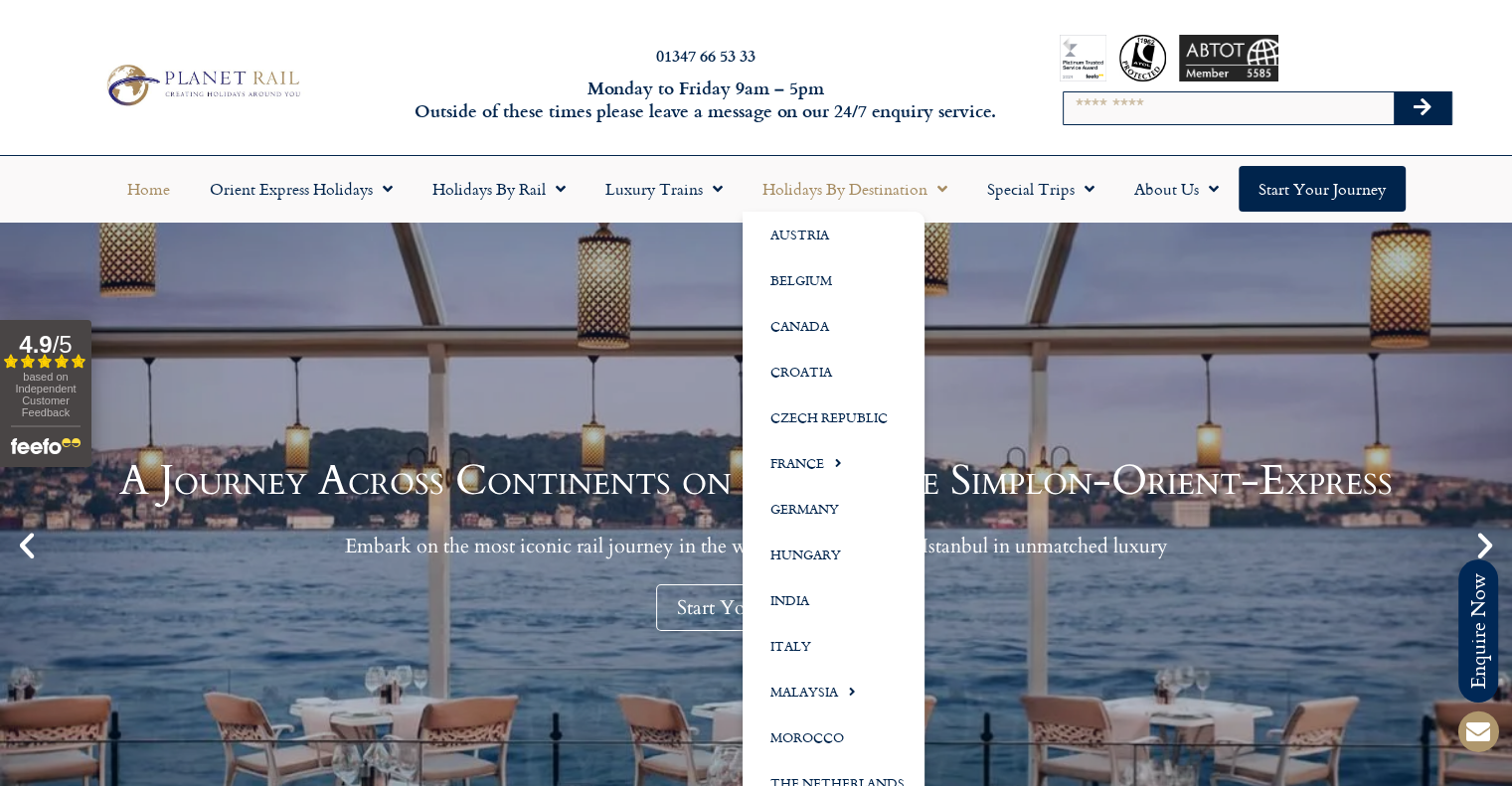 click on "Search" at bounding box center (1229, 108) 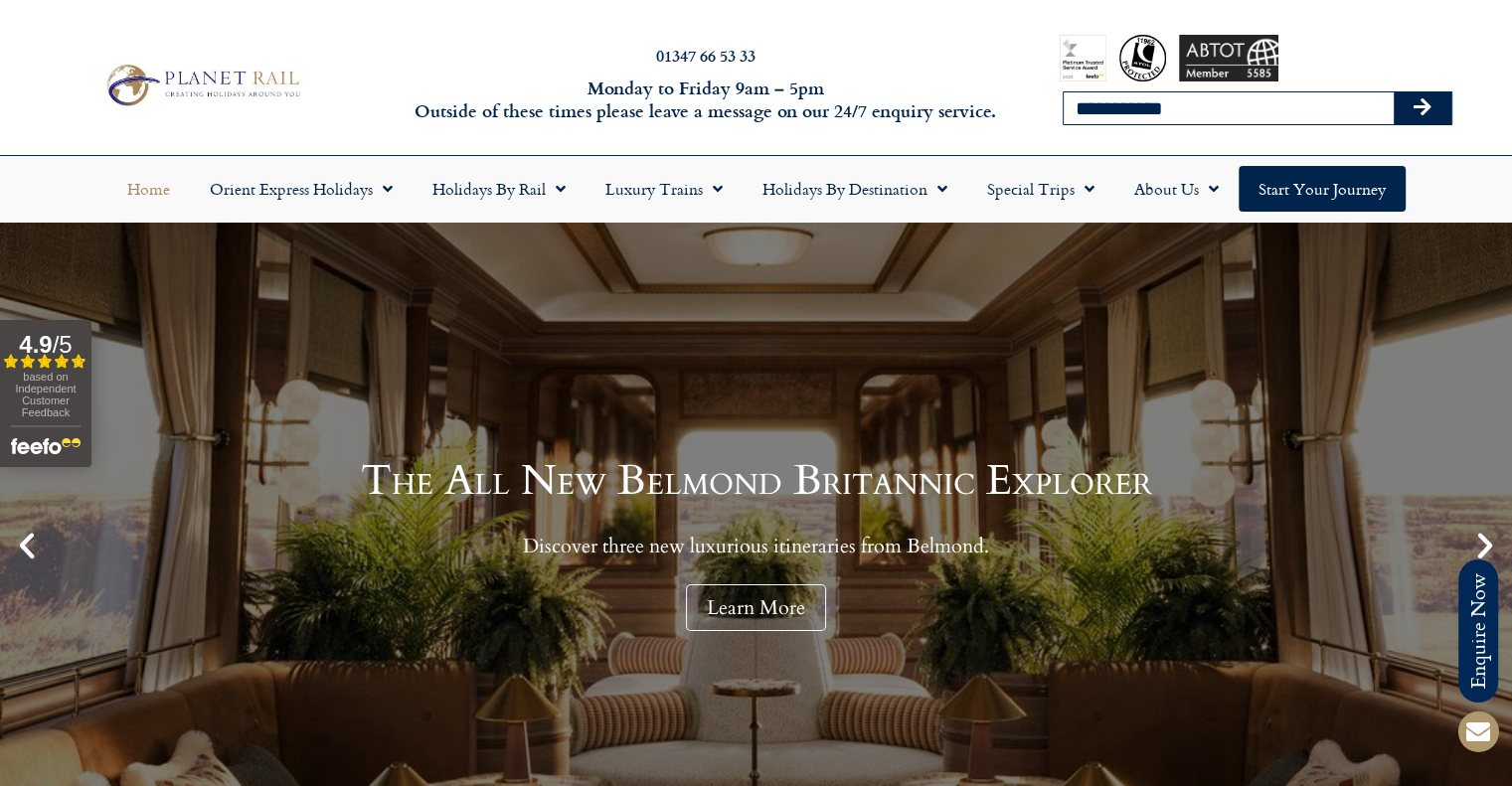 type on "**********" 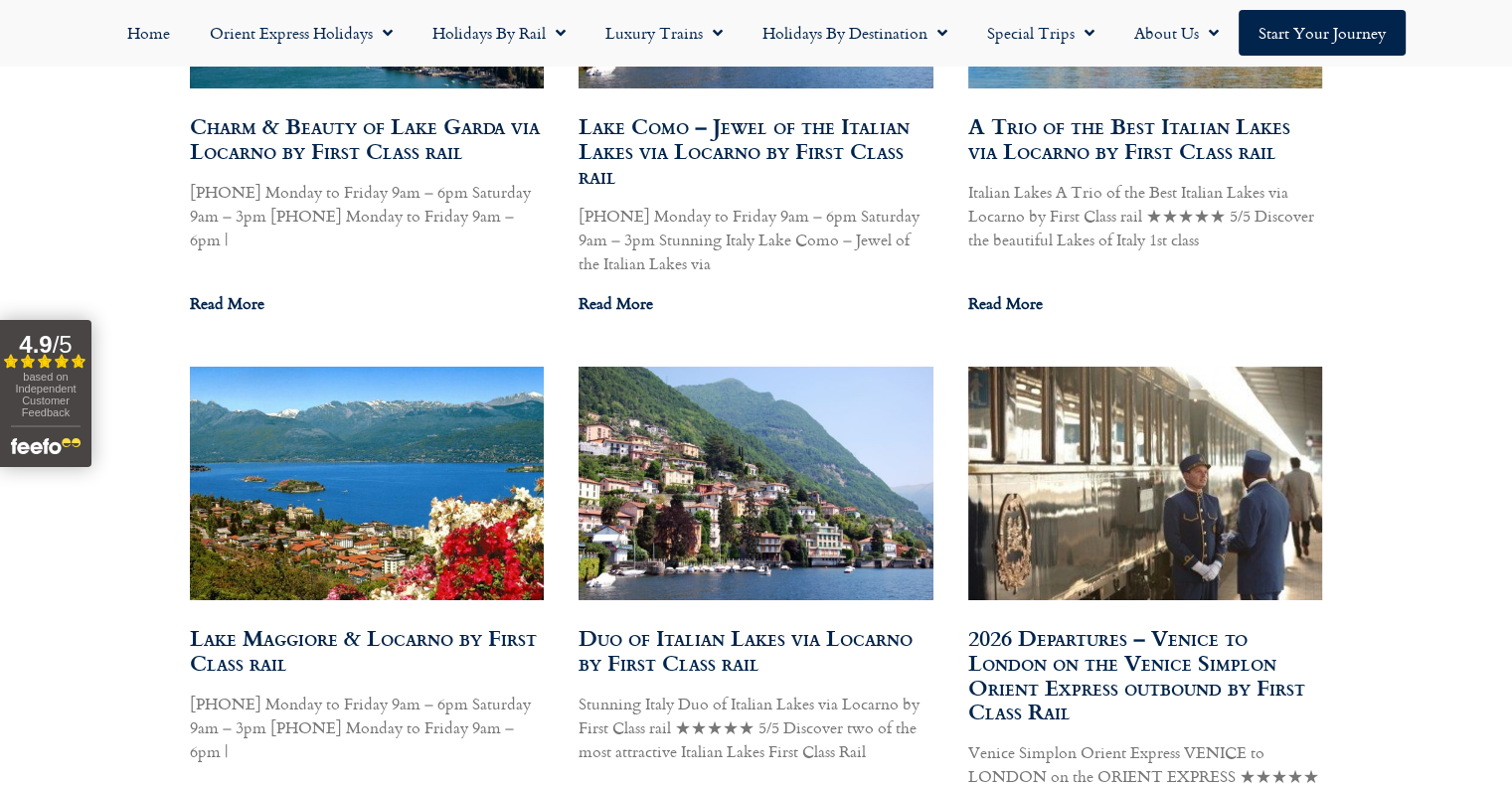 scroll, scrollTop: 1689, scrollLeft: 0, axis: vertical 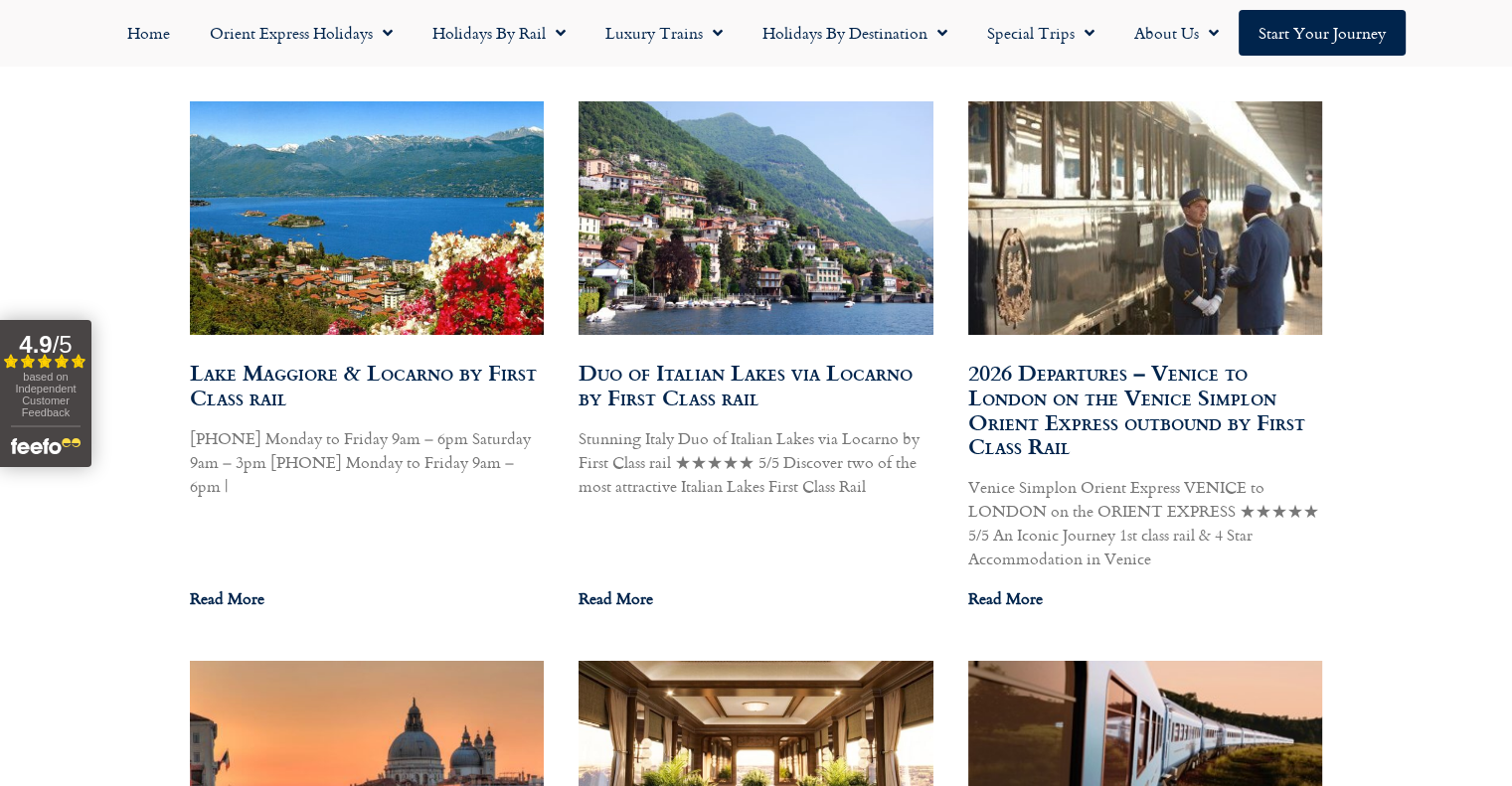 click on "2026 Departures – Venice to London on the Venice Simplon Orient Express outbound by First Class Rail" at bounding box center [1136, 408] 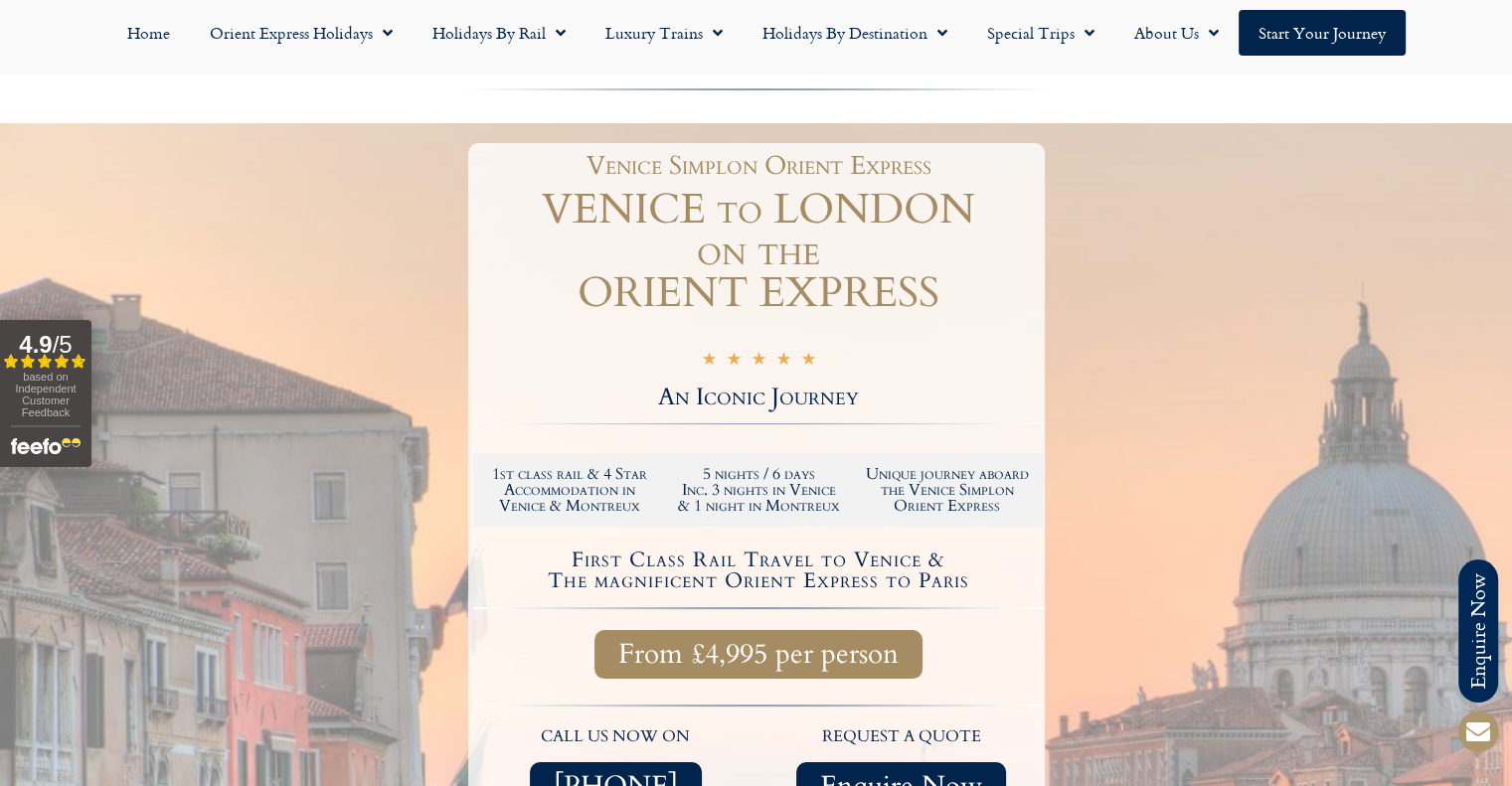 scroll, scrollTop: 233, scrollLeft: 0, axis: vertical 